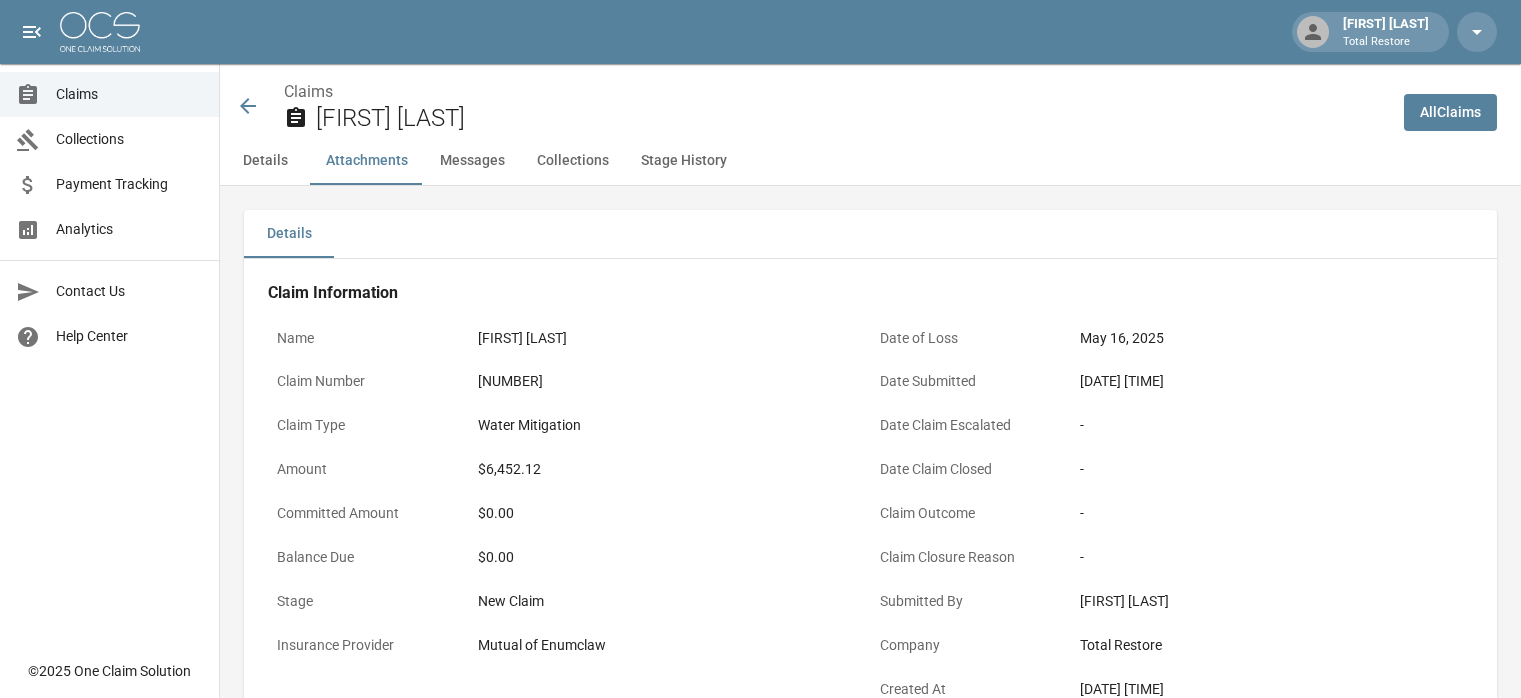 scroll, scrollTop: 1192, scrollLeft: 0, axis: vertical 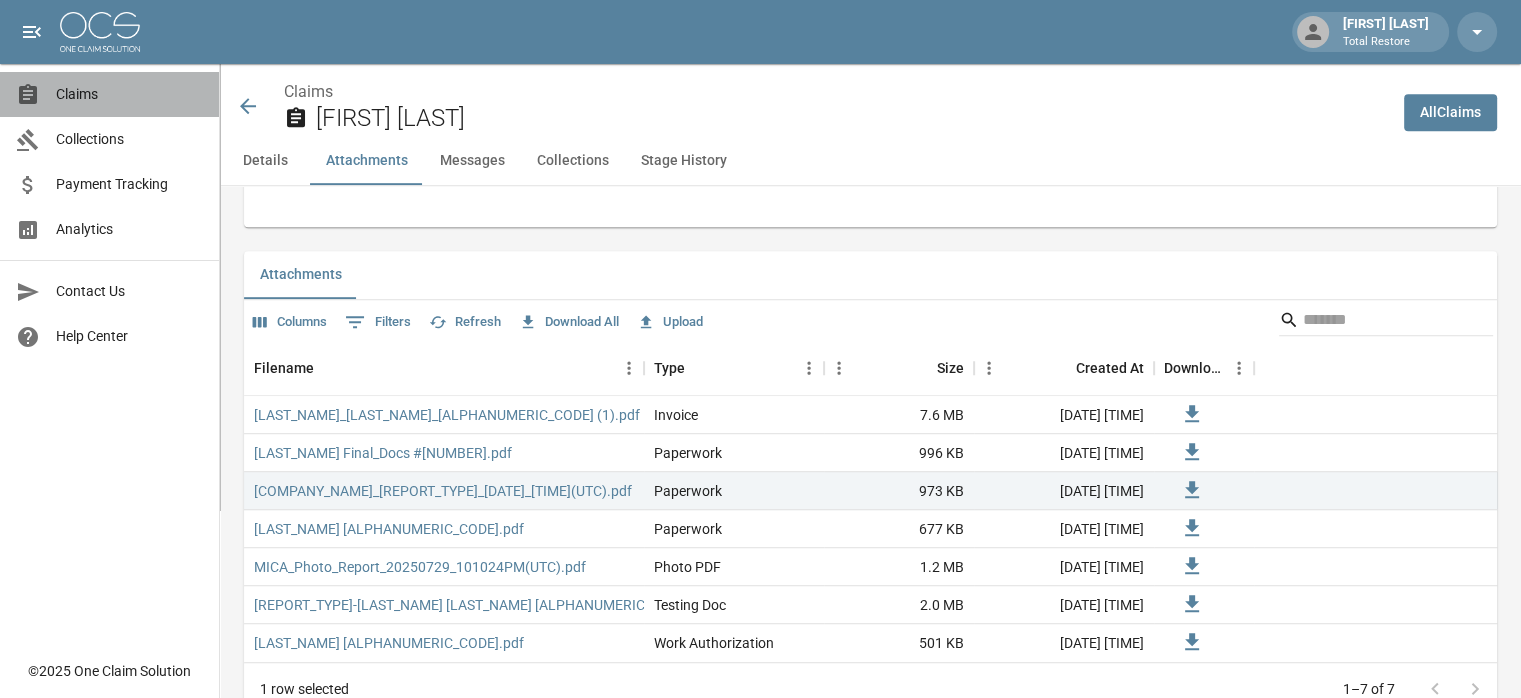 click on "Claims" at bounding box center [129, 94] 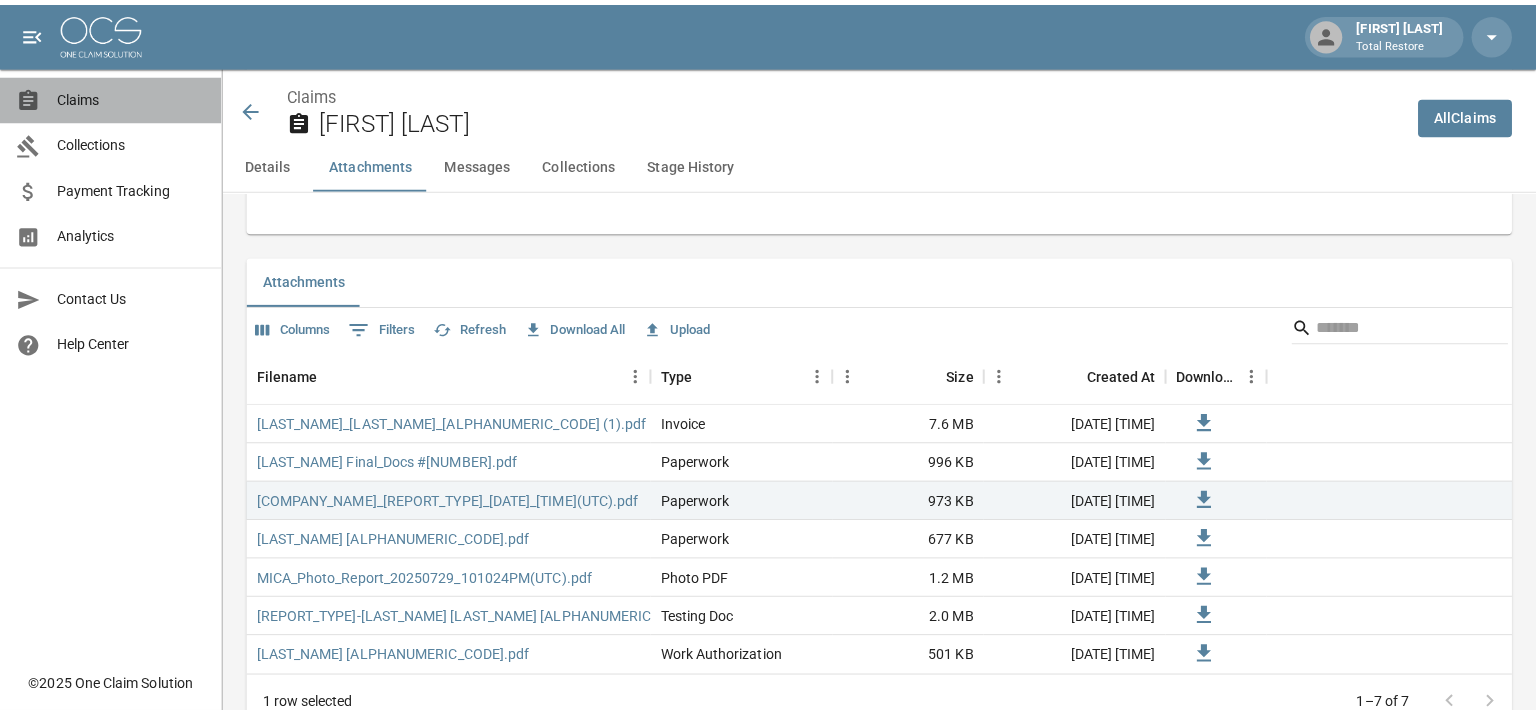scroll, scrollTop: 0, scrollLeft: 0, axis: both 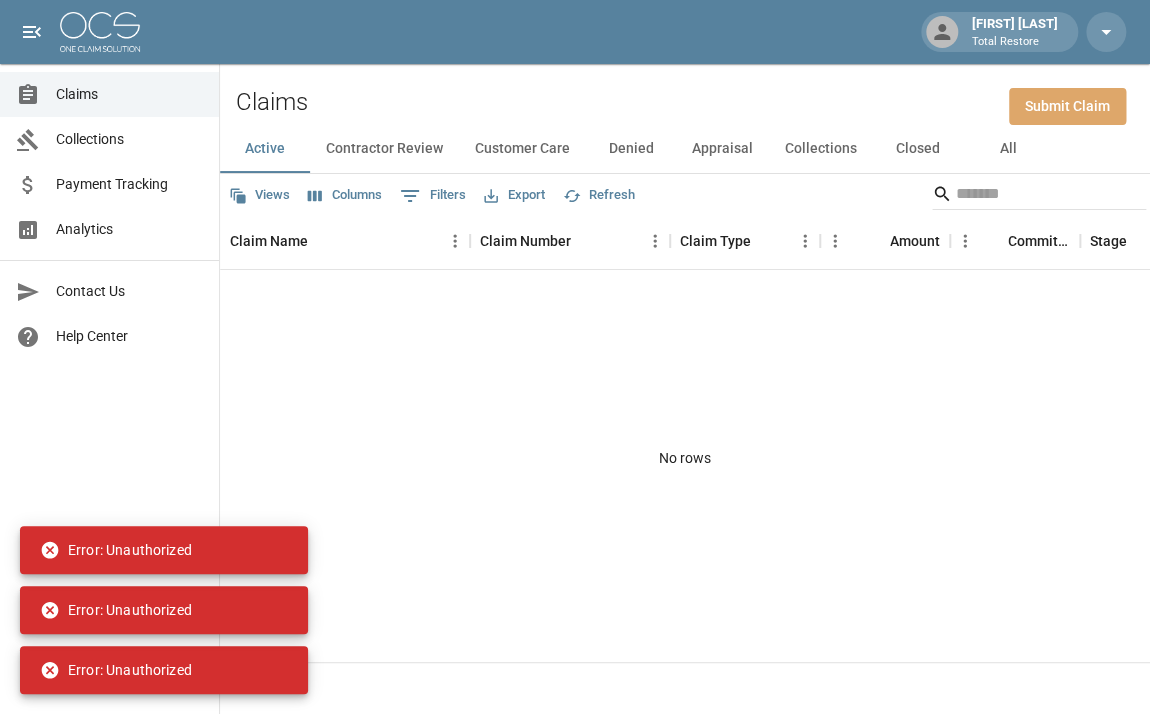 click on "Submit Claim" at bounding box center (1067, 106) 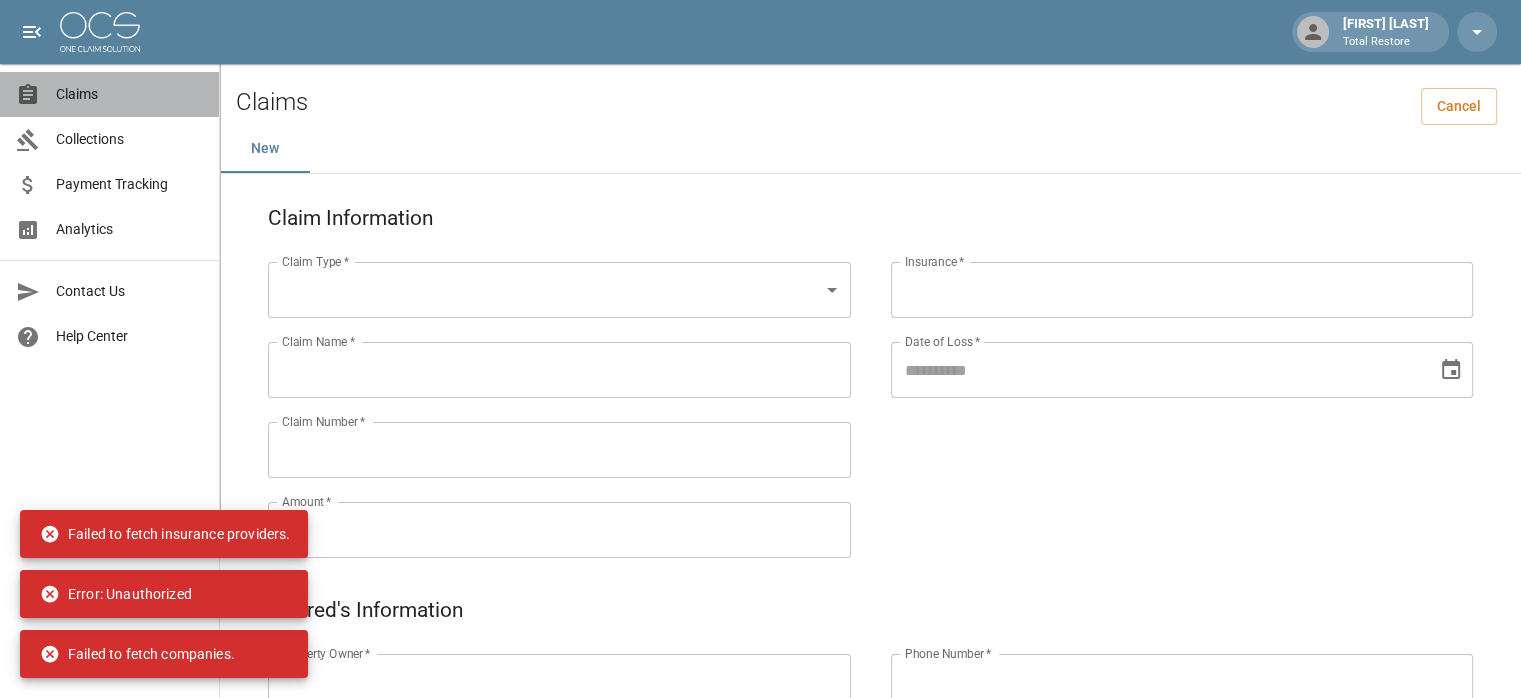 click on "Claims" at bounding box center (109, 94) 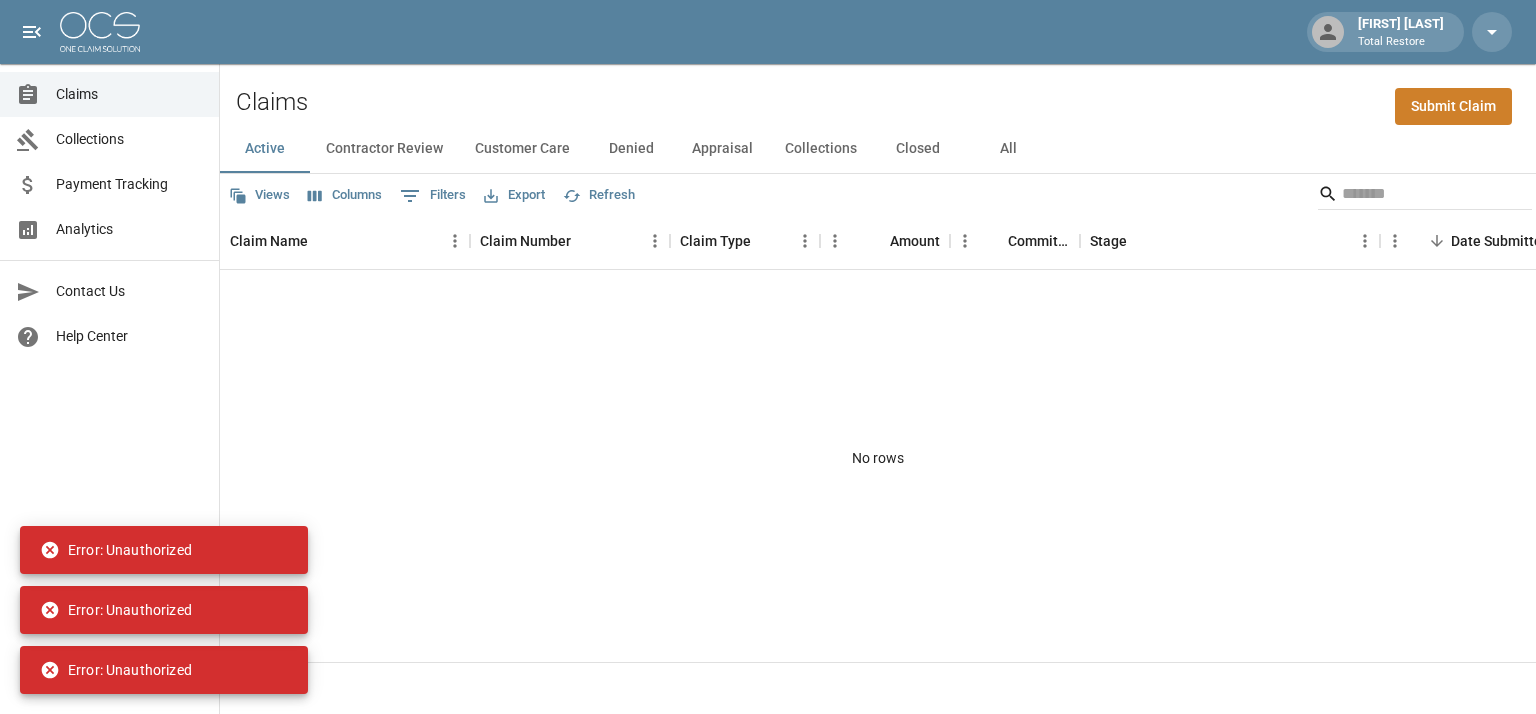 click at bounding box center (100, 32) 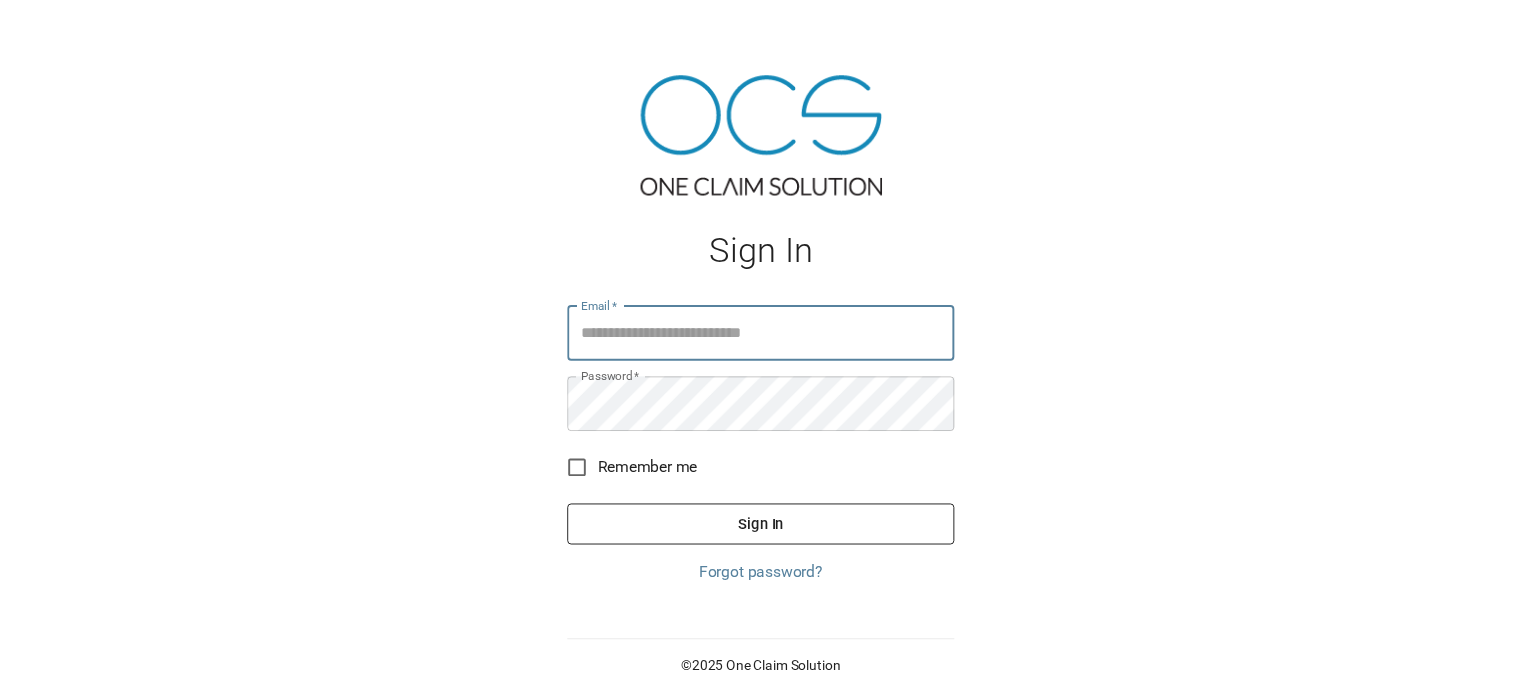 scroll, scrollTop: 0, scrollLeft: 0, axis: both 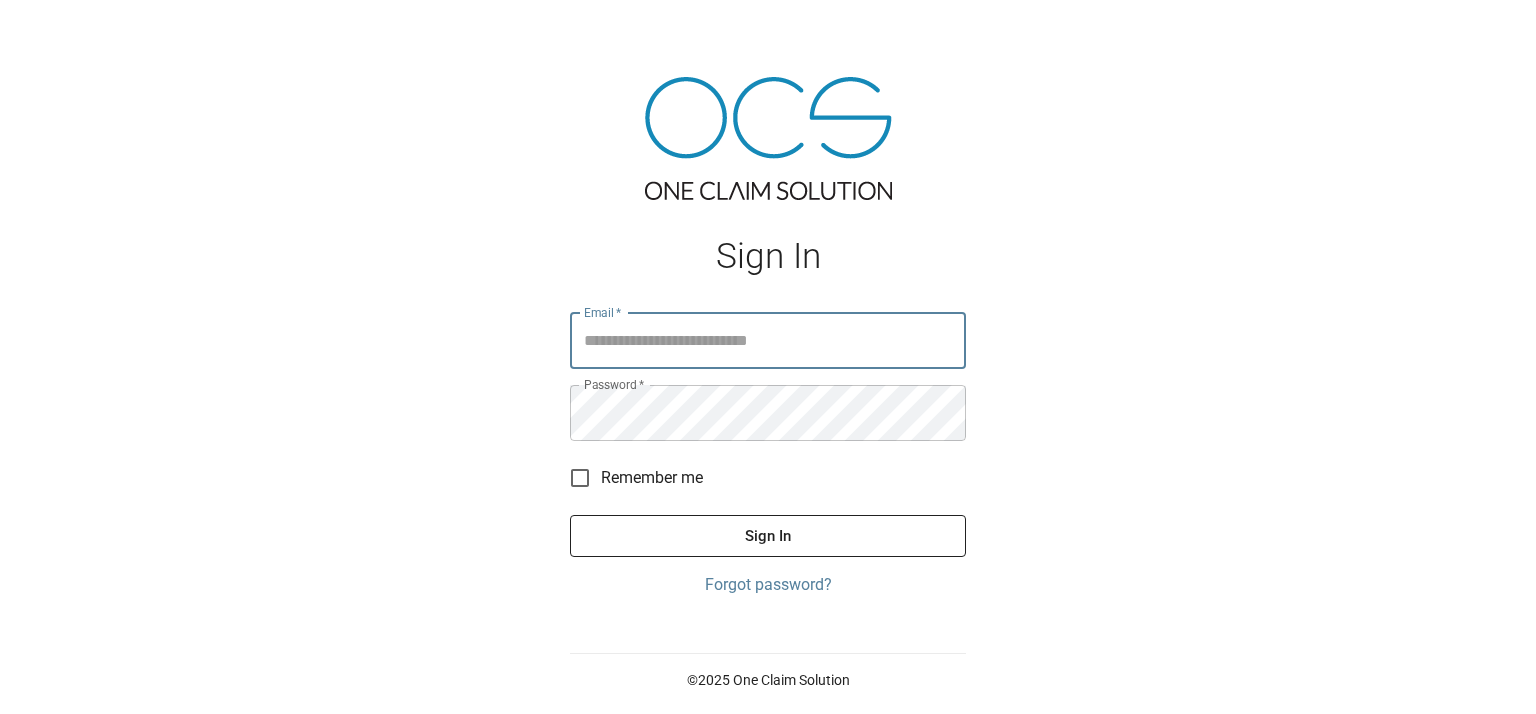 type on "**********" 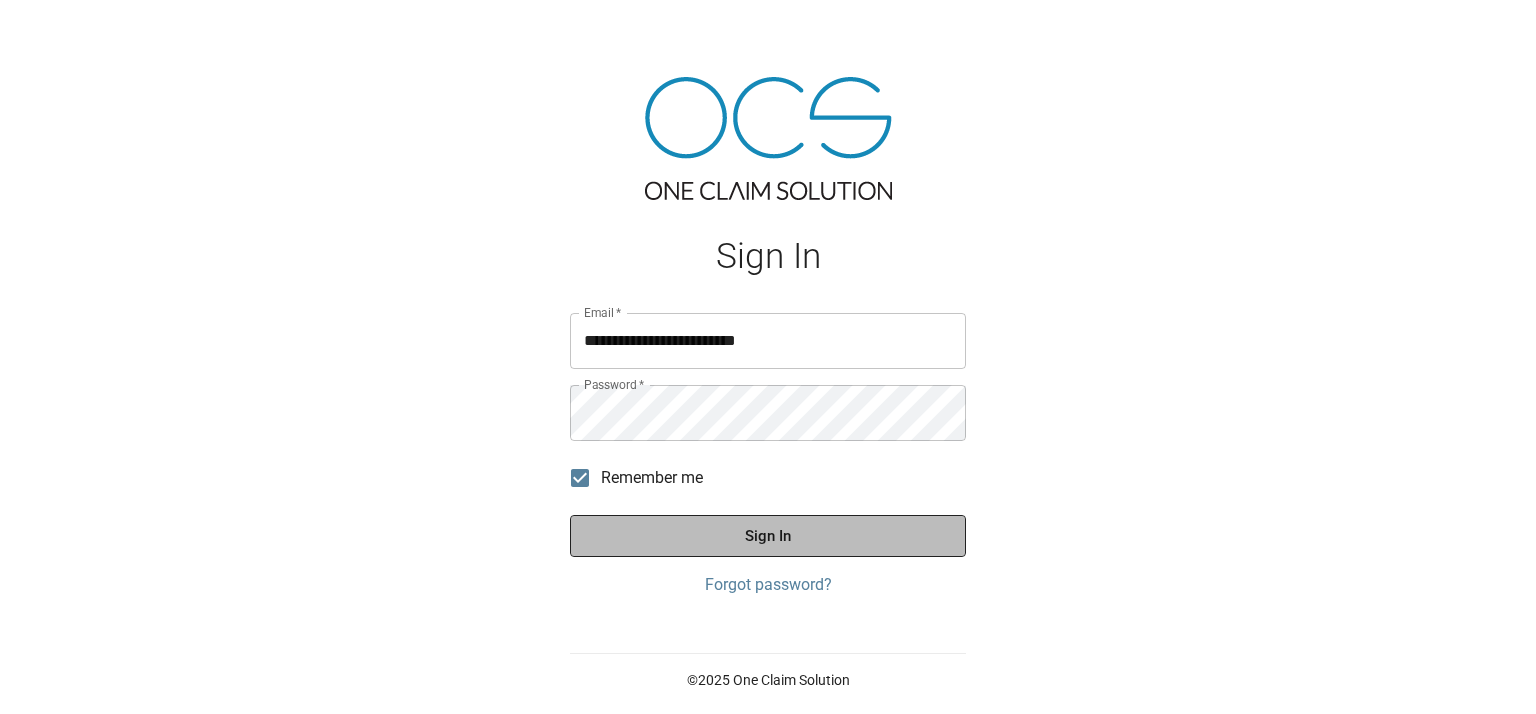 click on "Sign In" at bounding box center (768, 536) 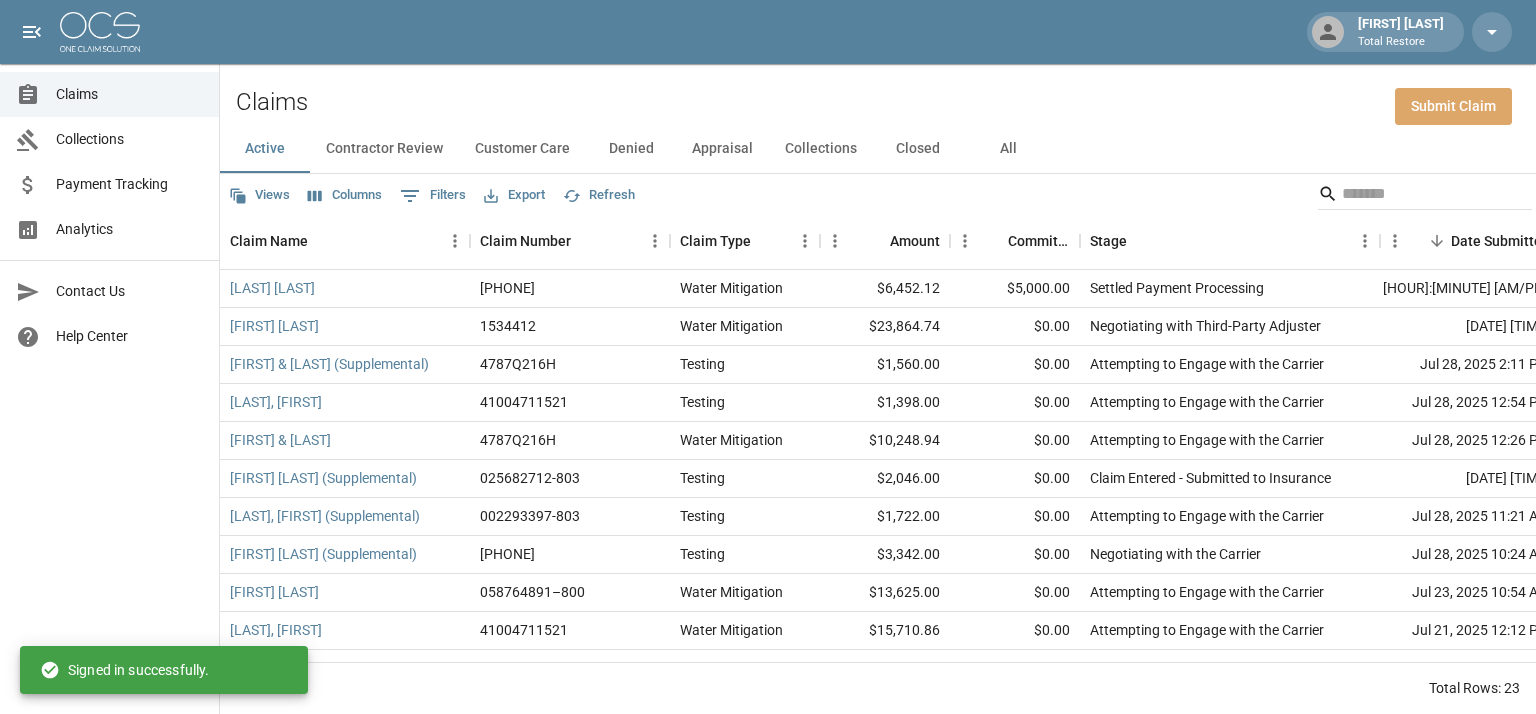 click on "Submit Claim" at bounding box center [1453, 106] 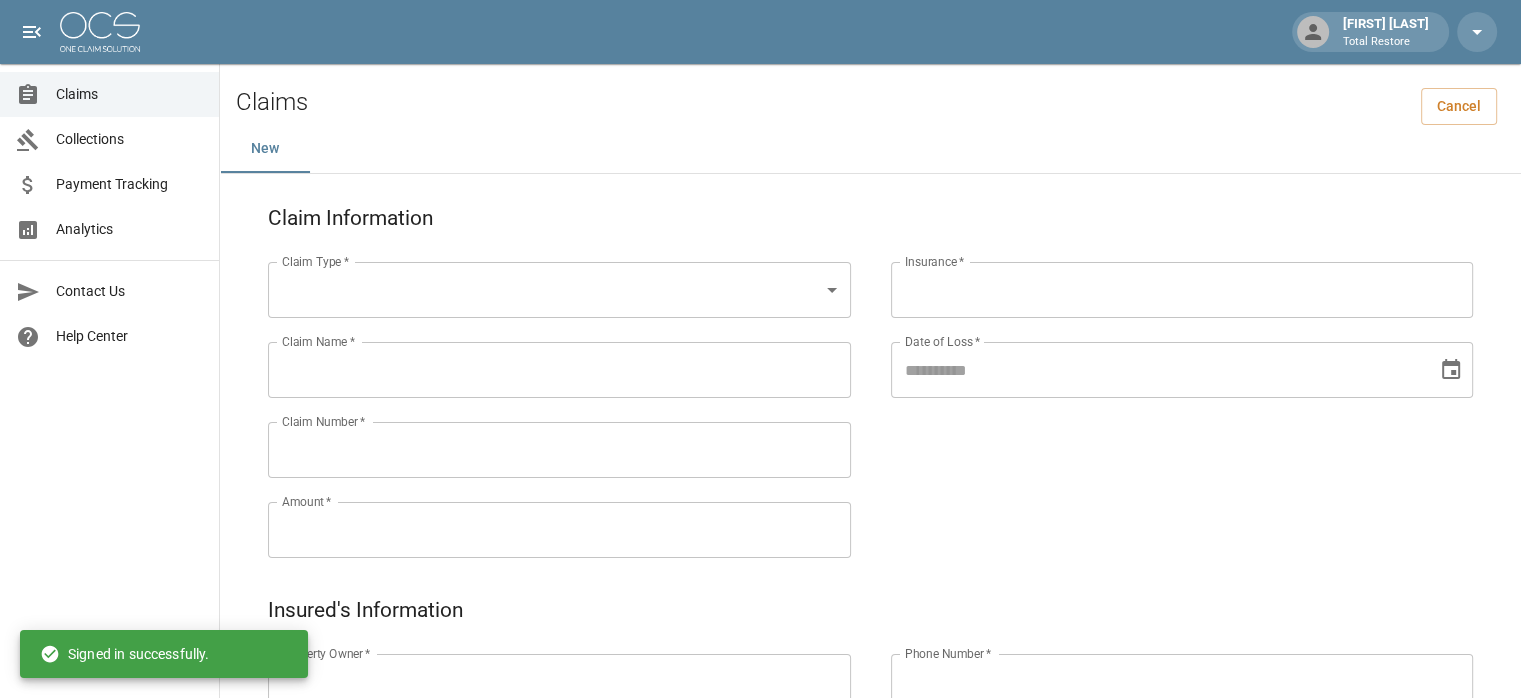 click on "Claim Type   * ​ Claim Type   * Claim Name   * Claim Name   * Claim Number   * Claim Number   * Amount   * Amount   *" at bounding box center (539, 386) 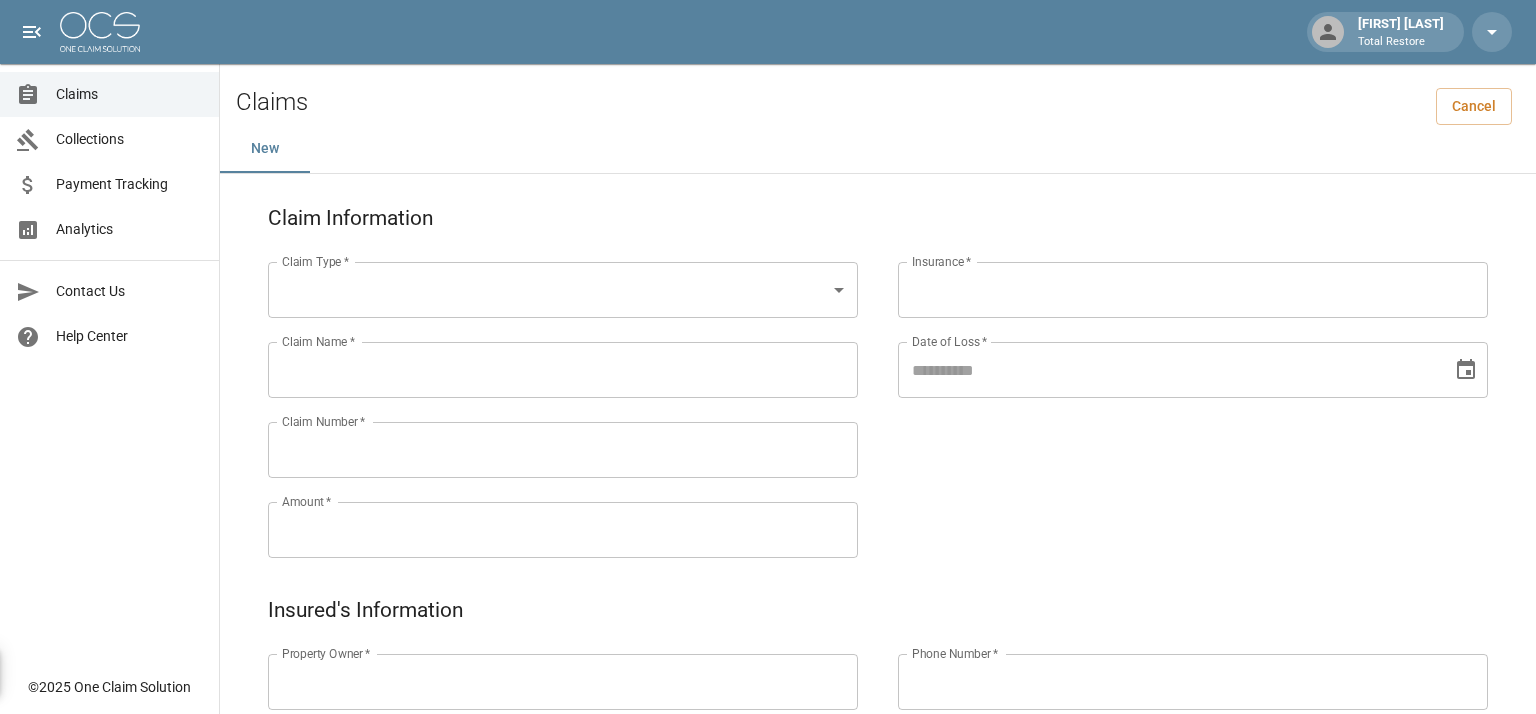 click on "[FIRST] [LAST] Total Restore Claims Collections Payment Tracking Analytics Contact Us Help Center © 2025 One Claim Solution Claims Cancel New Claim Information Claim Type   * ​ Claim Type   * Claim Name   * Claim Name   * Claim Number   * Claim Number   * Amount   * Amount   * Insurance   * Insurance   * Date of Loss   * Date of Loss   * Insured's Information Property Owner   * Property Owner   * Mailing Address   * Mailing Address   * Mailing City   * Mailing City   * Mailing State   * Mailing State   * Mailing Zip   * Mailing Zip   * Phone Number   * Phone Number   * Alt. Phone Number Alt. Phone Number Email Email Documentation Invoice (PDF)* ​ Upload file(s) Invoice (PDF)* Work Authorization* ​ Upload file(s) Work Authorization* Photo Link Photo Link Paperwork (dry logs, supporting documentation) ​ Upload file(s) Paperwork (dry logs, supporting documentation) Testing ​ Upload file(s) Testing Photos (PDF) ​ Upload file(s) * ​" at bounding box center [768, 836] 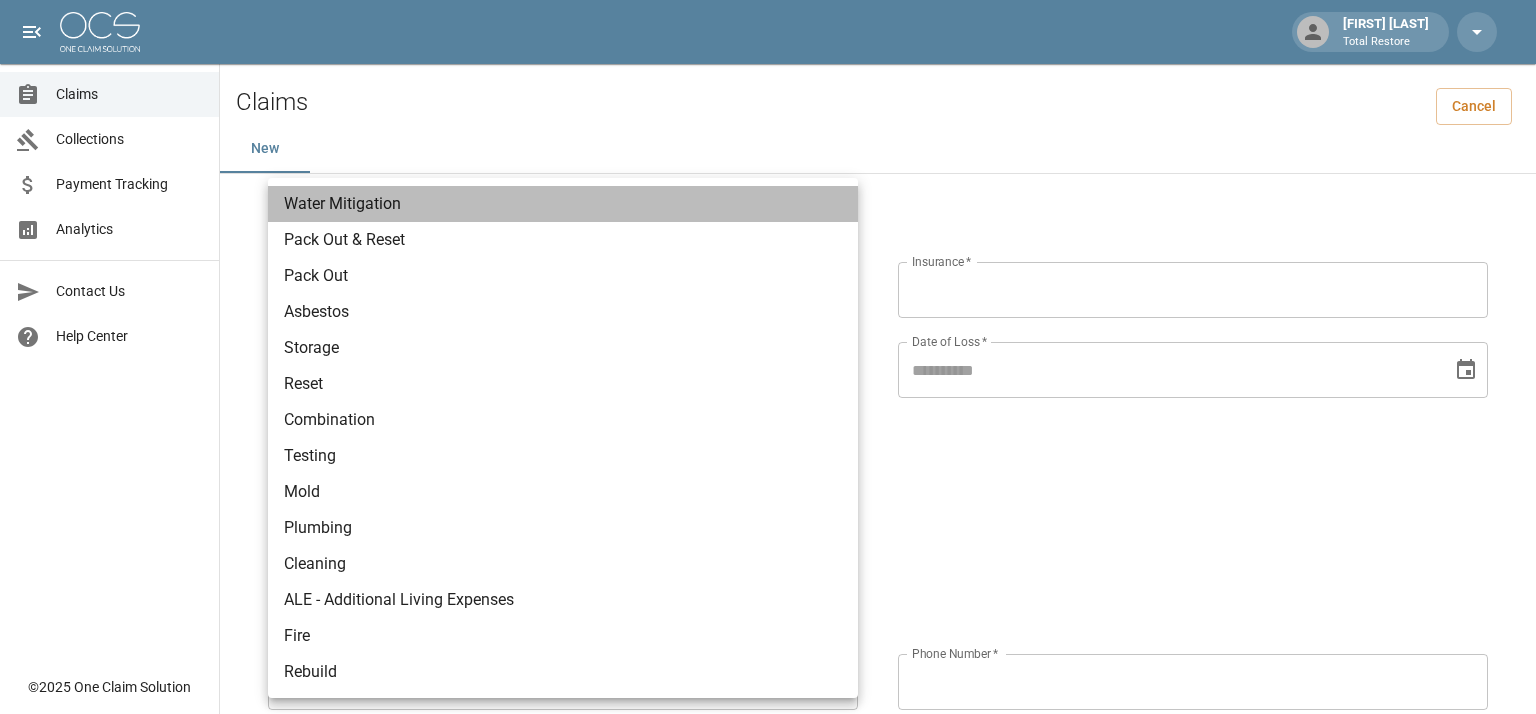 click on "Water Mitigation" at bounding box center [563, 204] 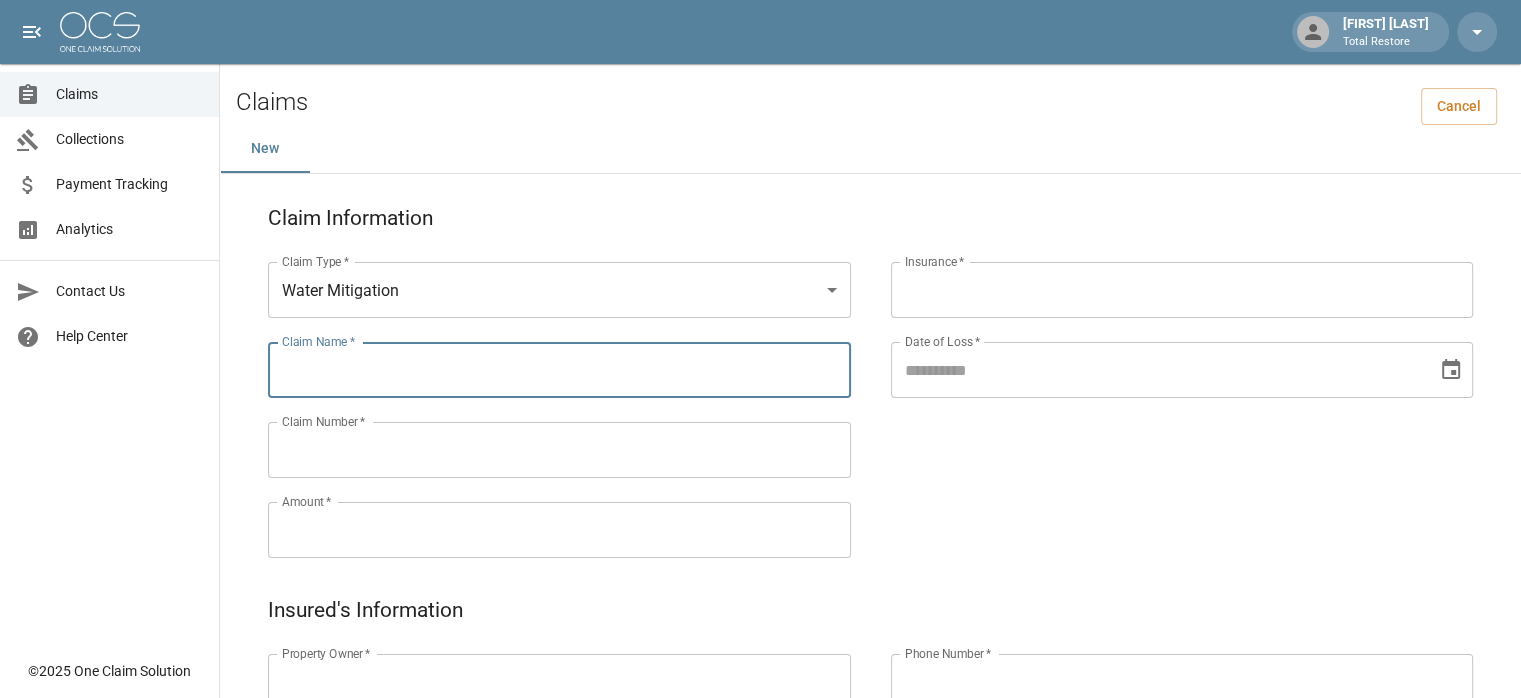 click on "Claim Name   *" at bounding box center (559, 370) 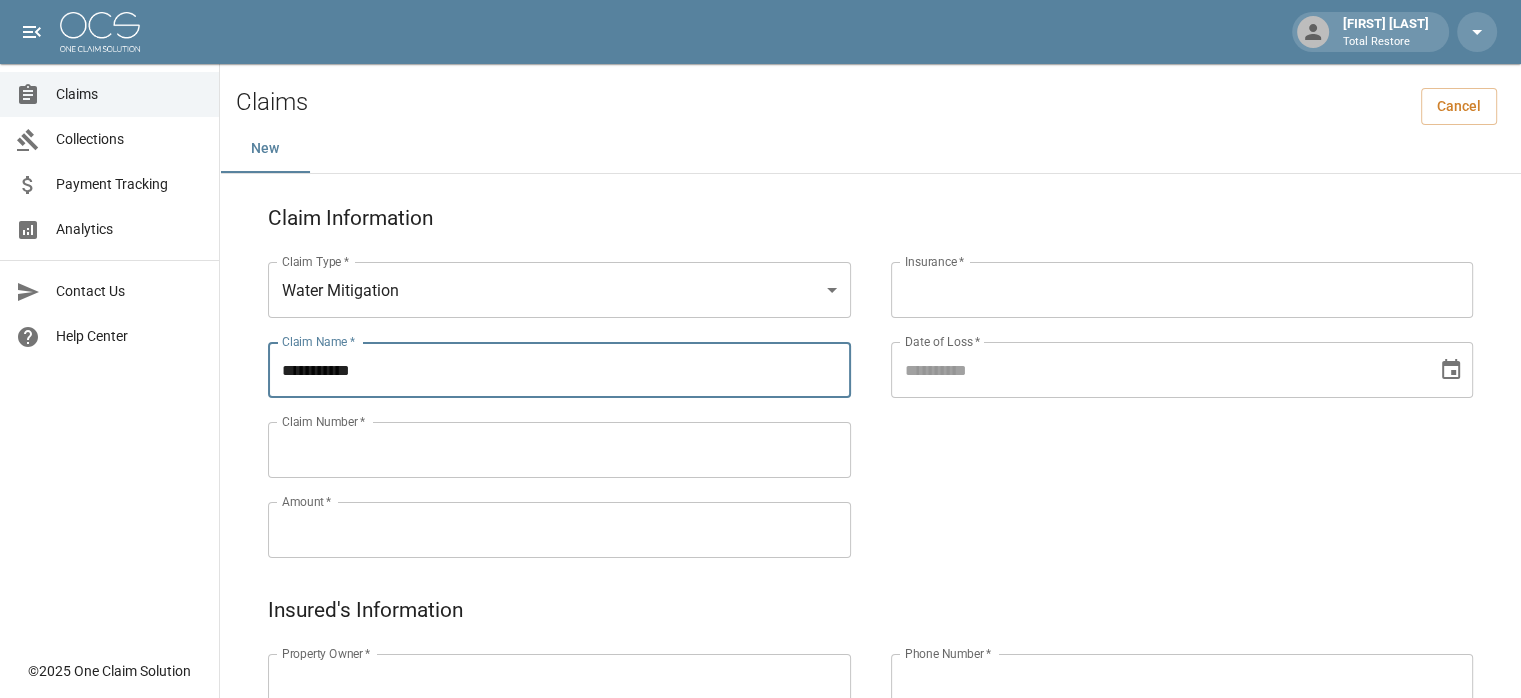 type on "**********" 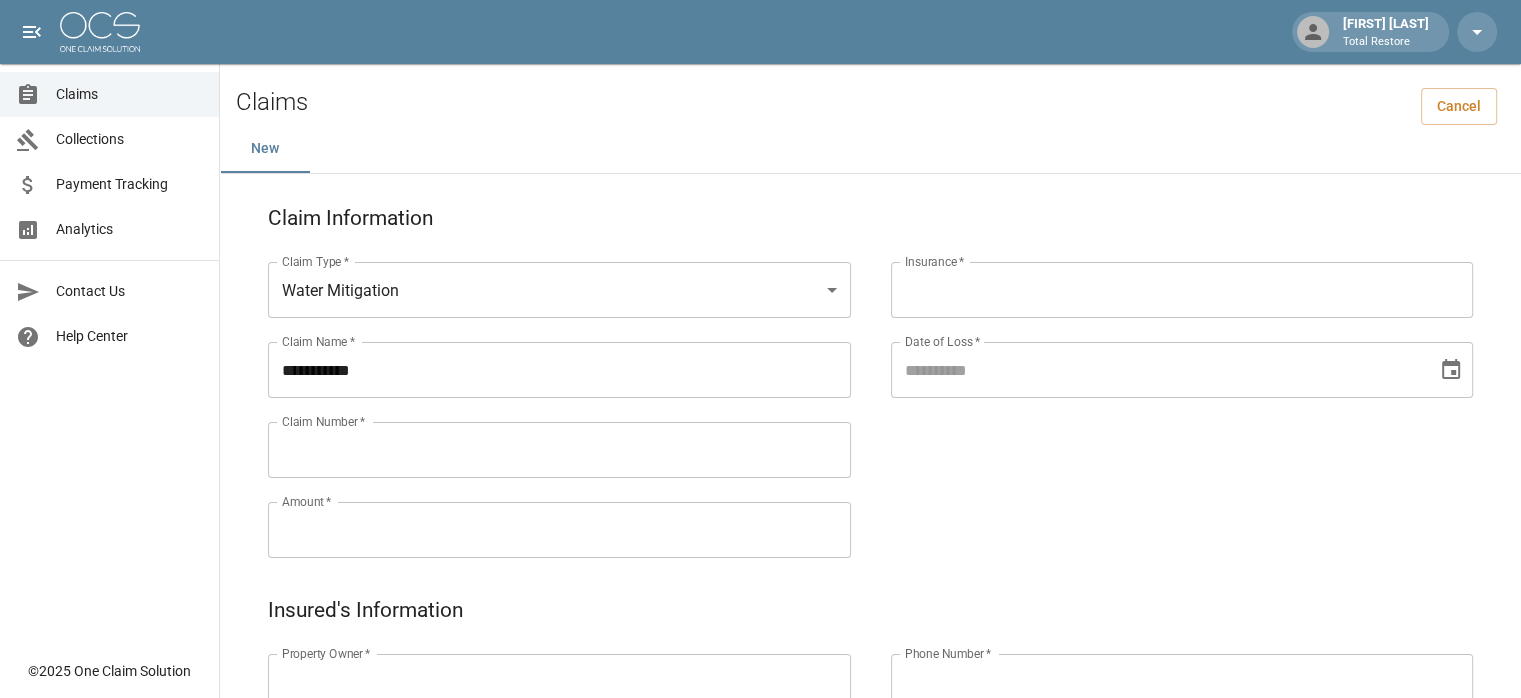 click on "Claim Number   *" at bounding box center [323, 421] 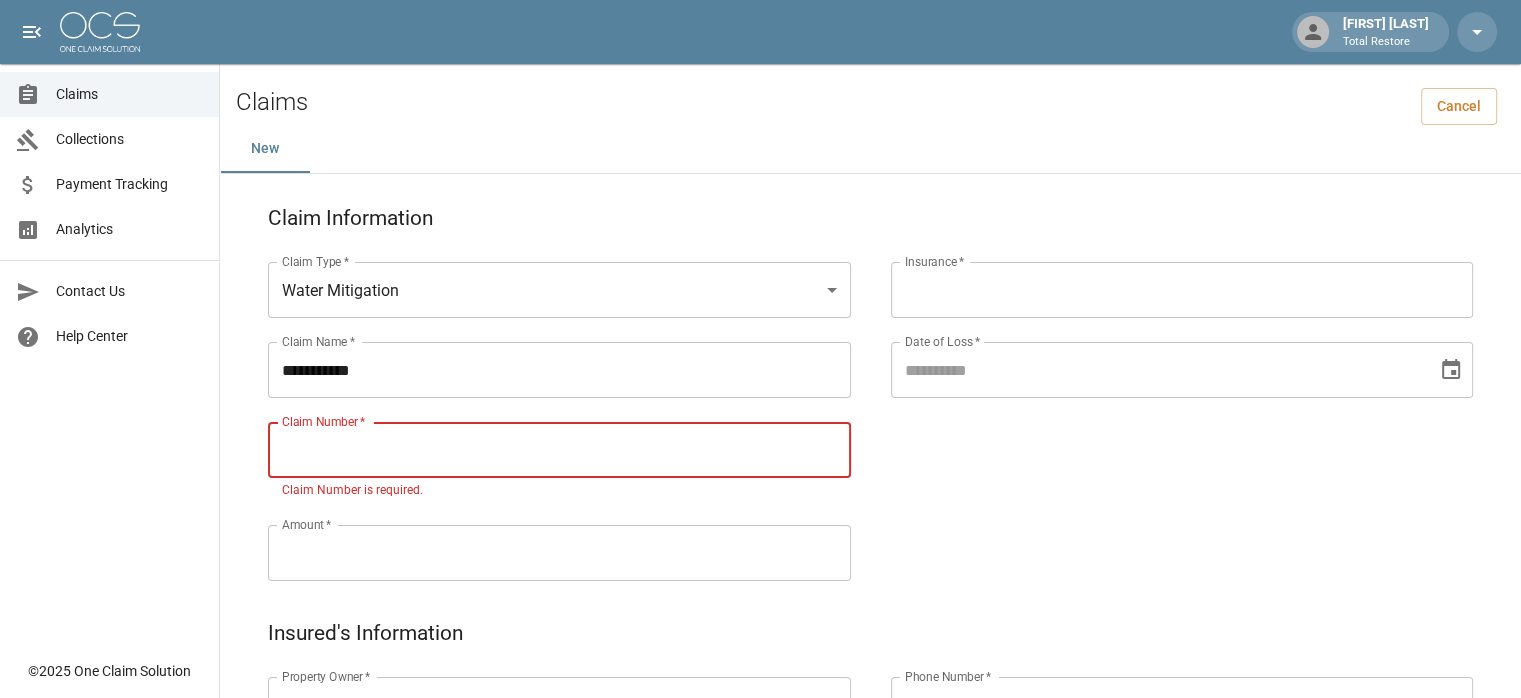 paste on "**********" 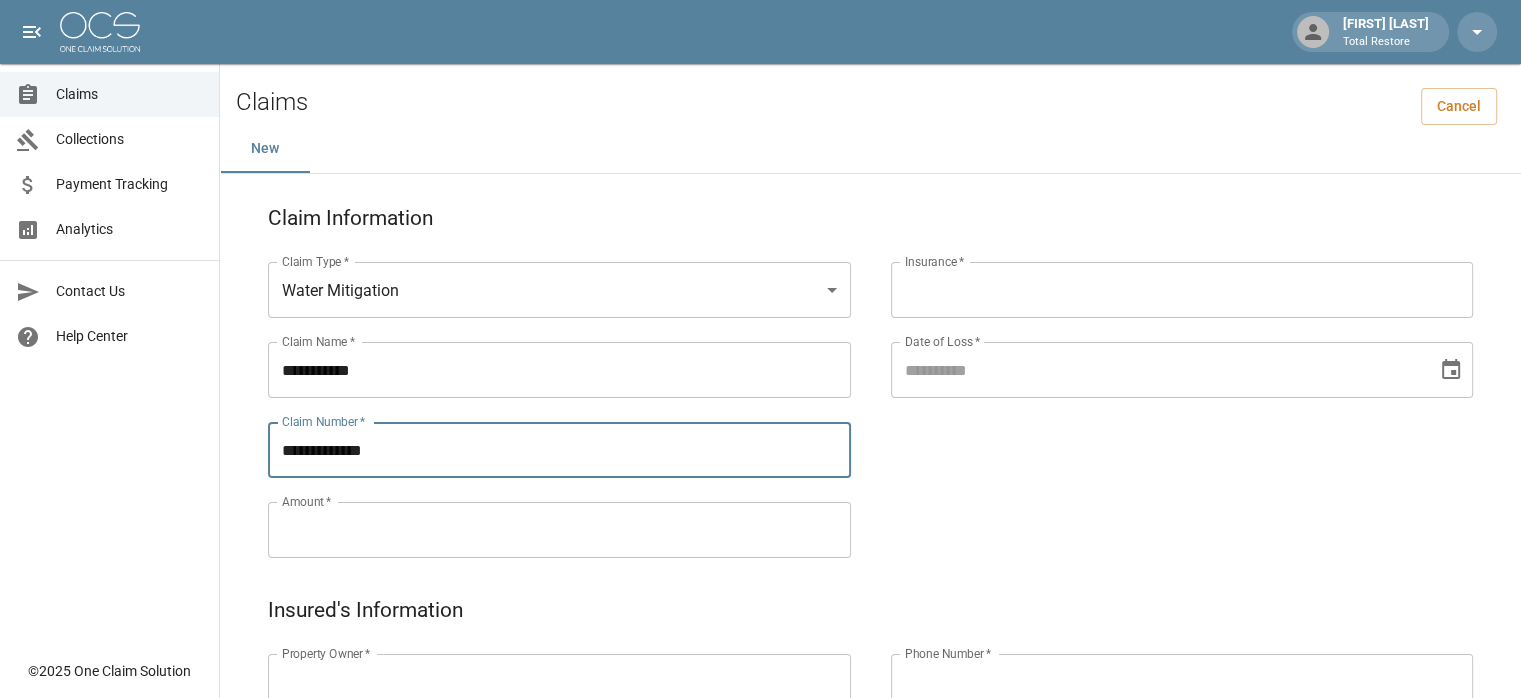click on "**********" at bounding box center (559, 450) 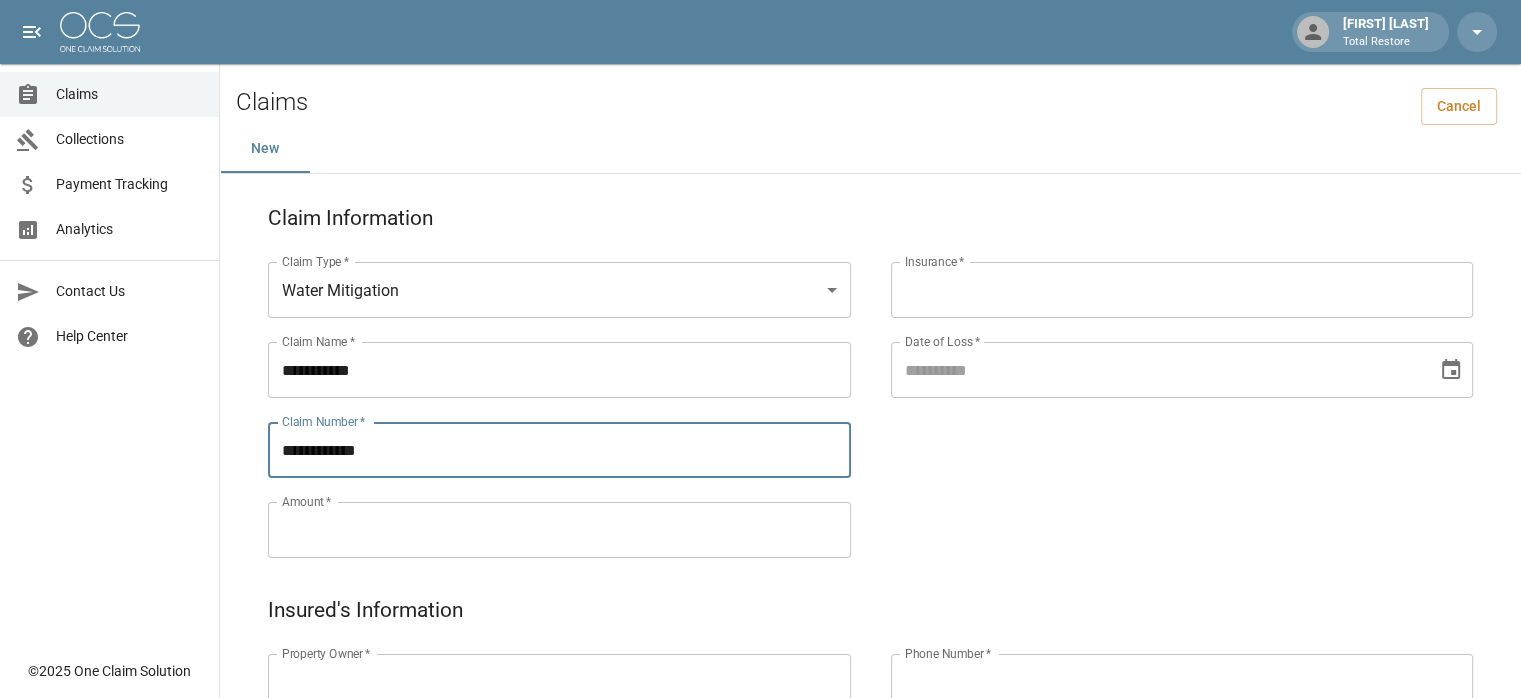 type on "**********" 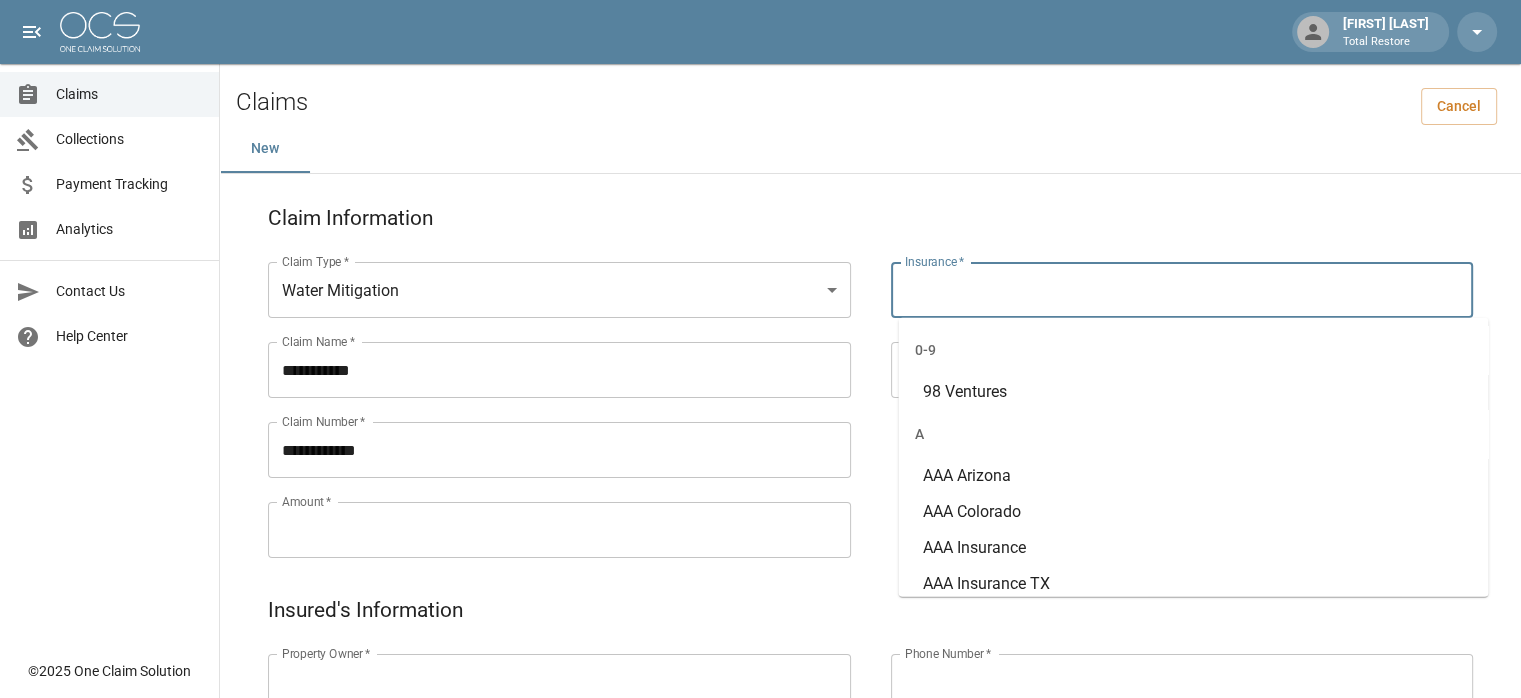click on "Insurance   *" at bounding box center [1182, 290] 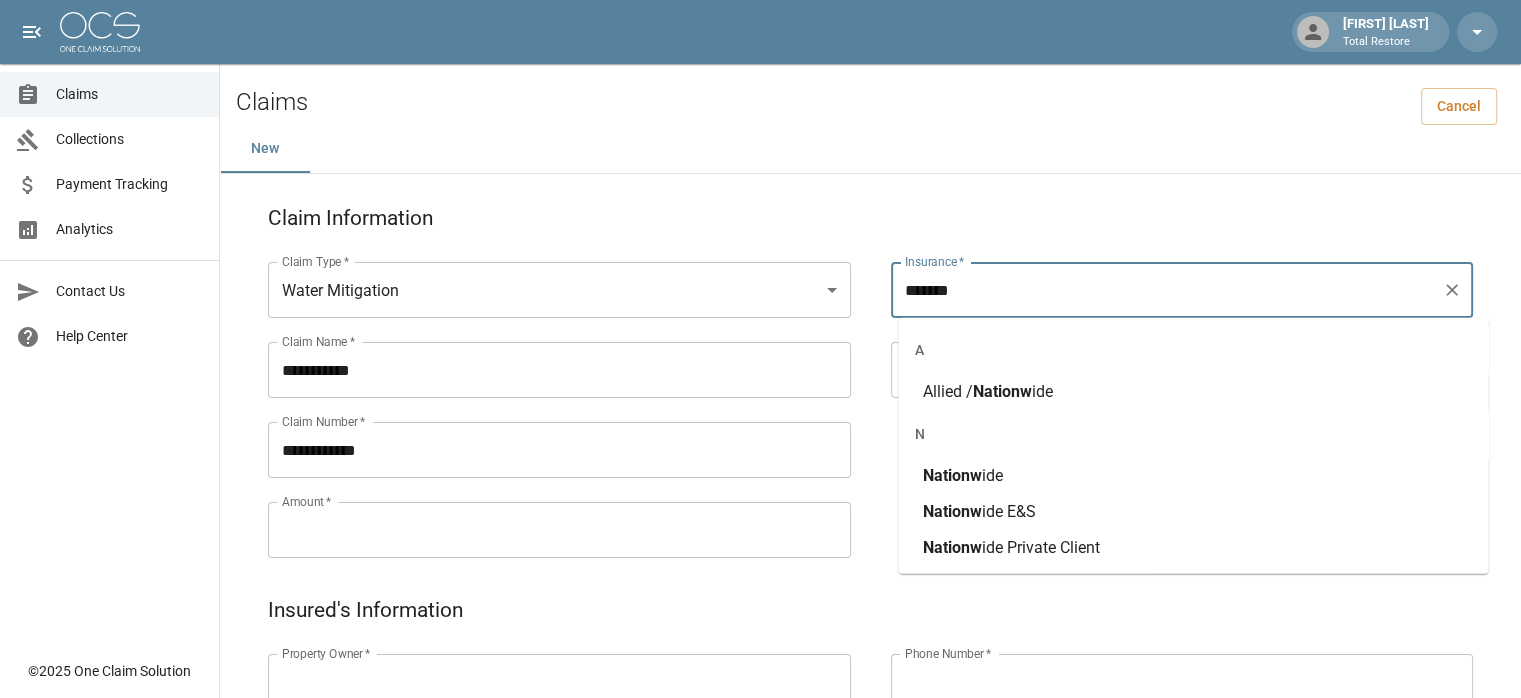 click on "Nationw" at bounding box center (951, 475) 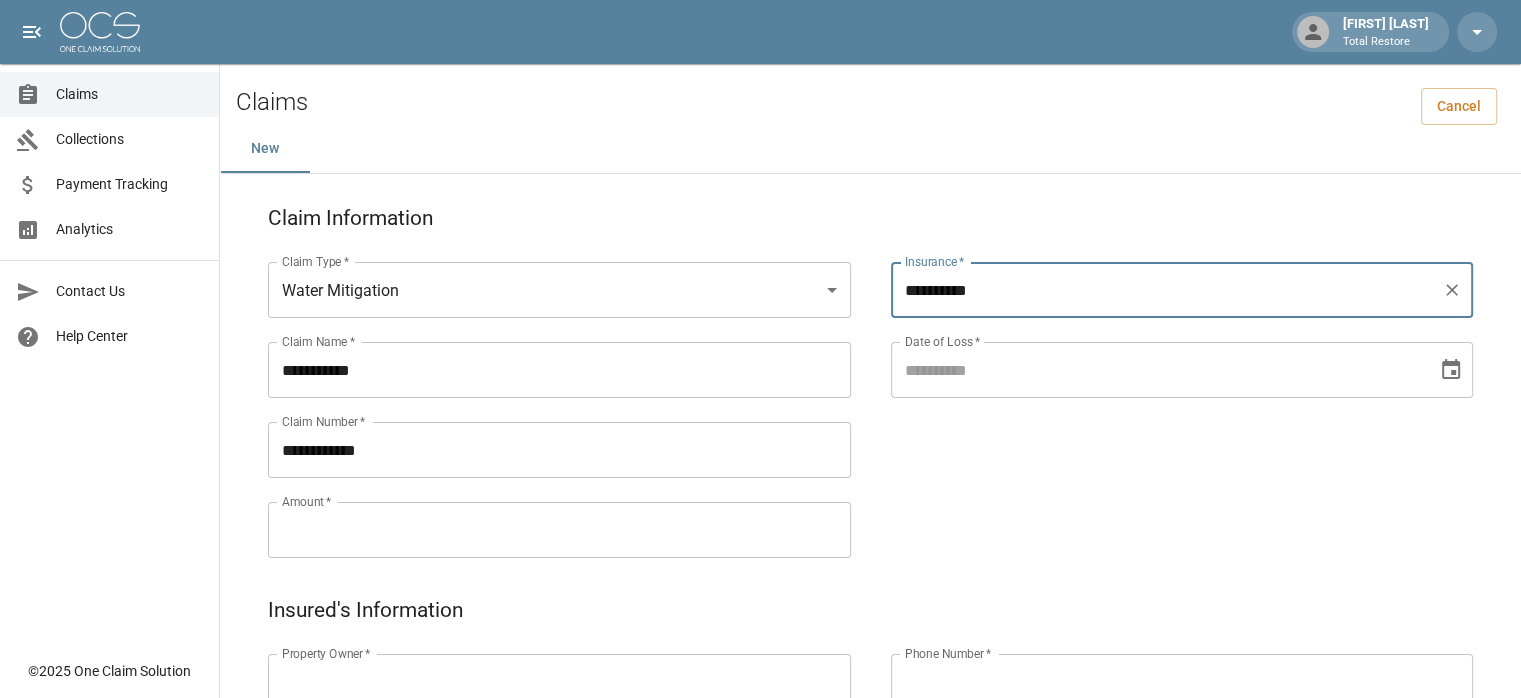 type on "**********" 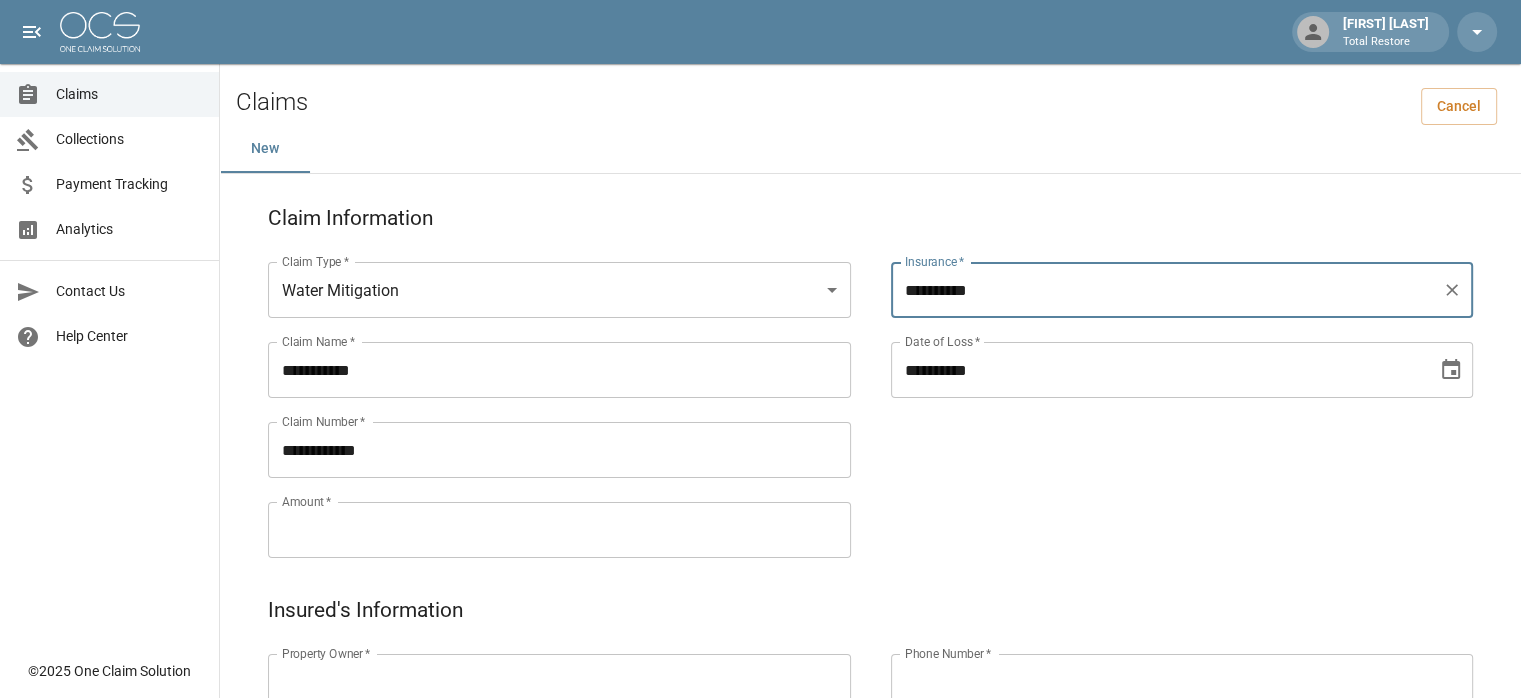 click on "**********" at bounding box center [1157, 370] 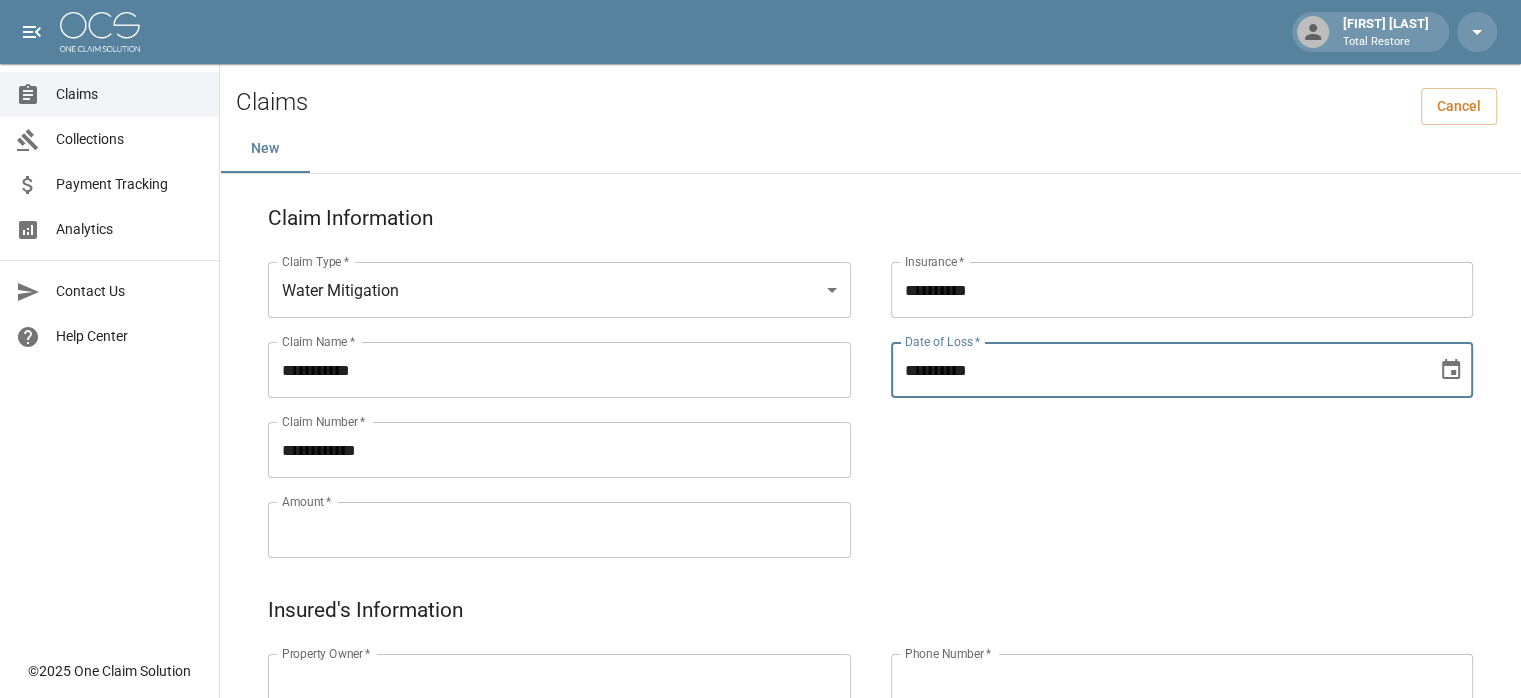 type on "**********" 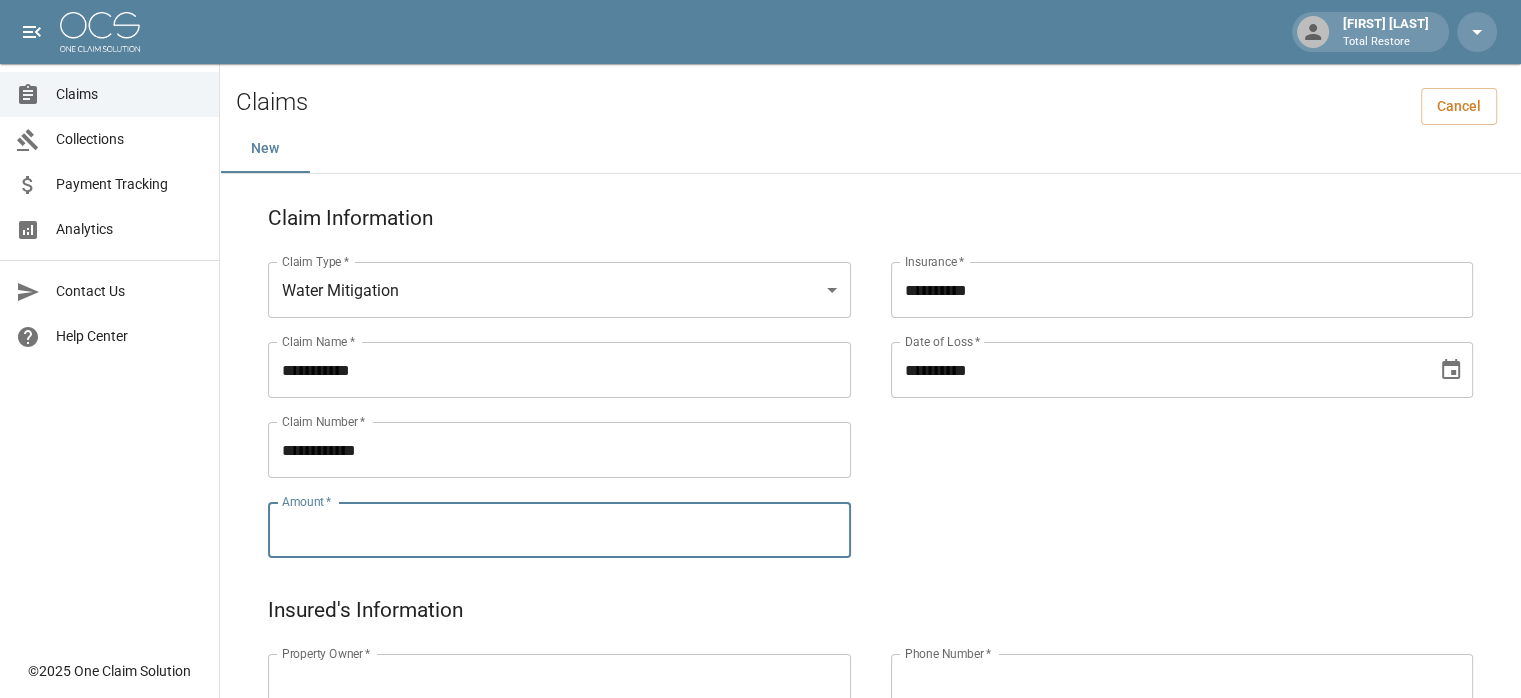 click on "Amount   *" at bounding box center (559, 530) 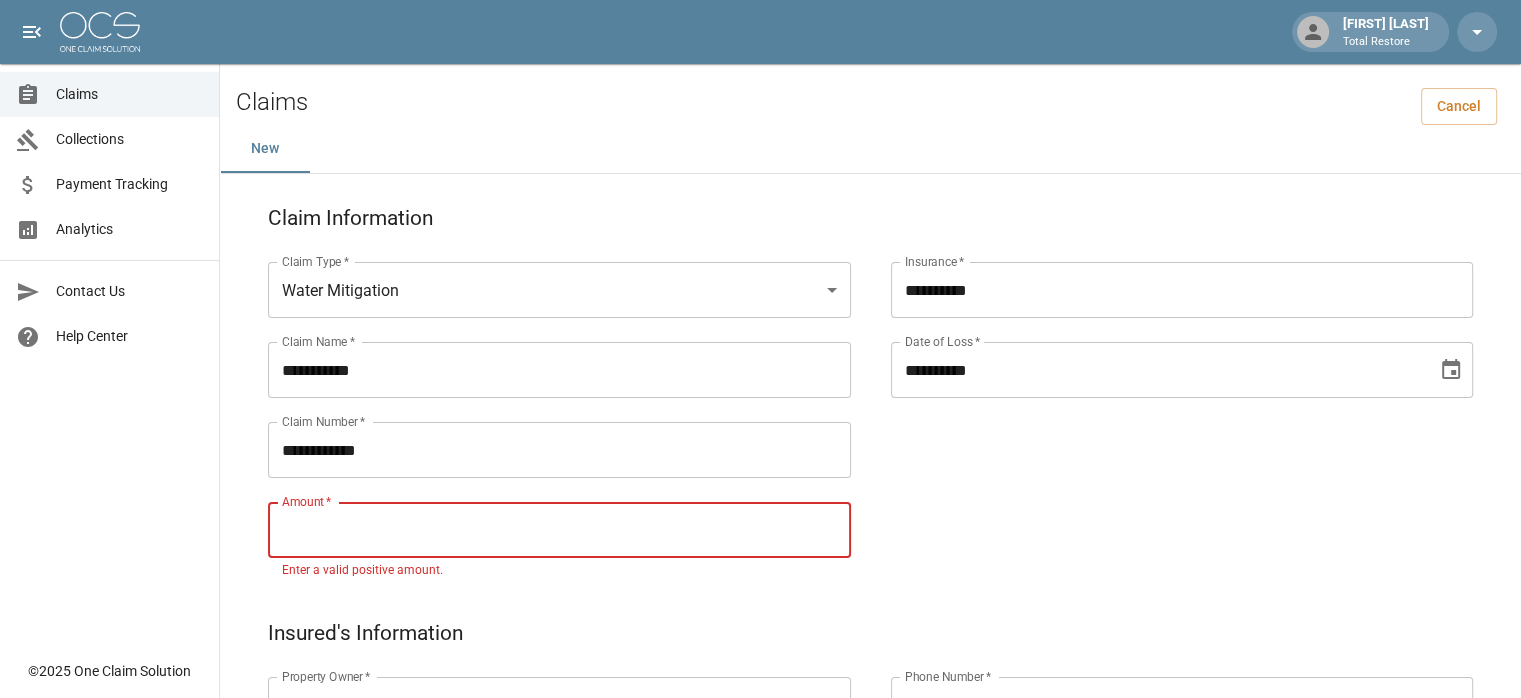 paste on "**********" 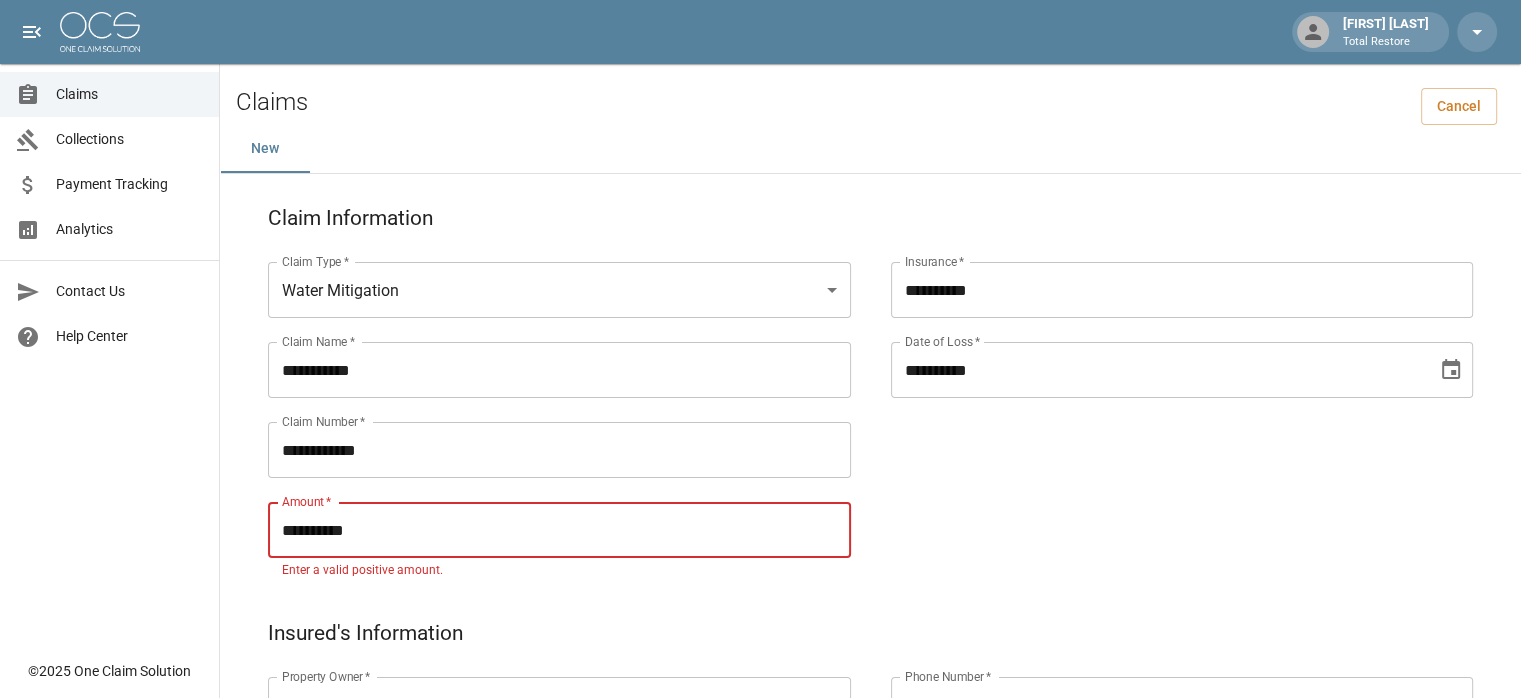 type on "**********" 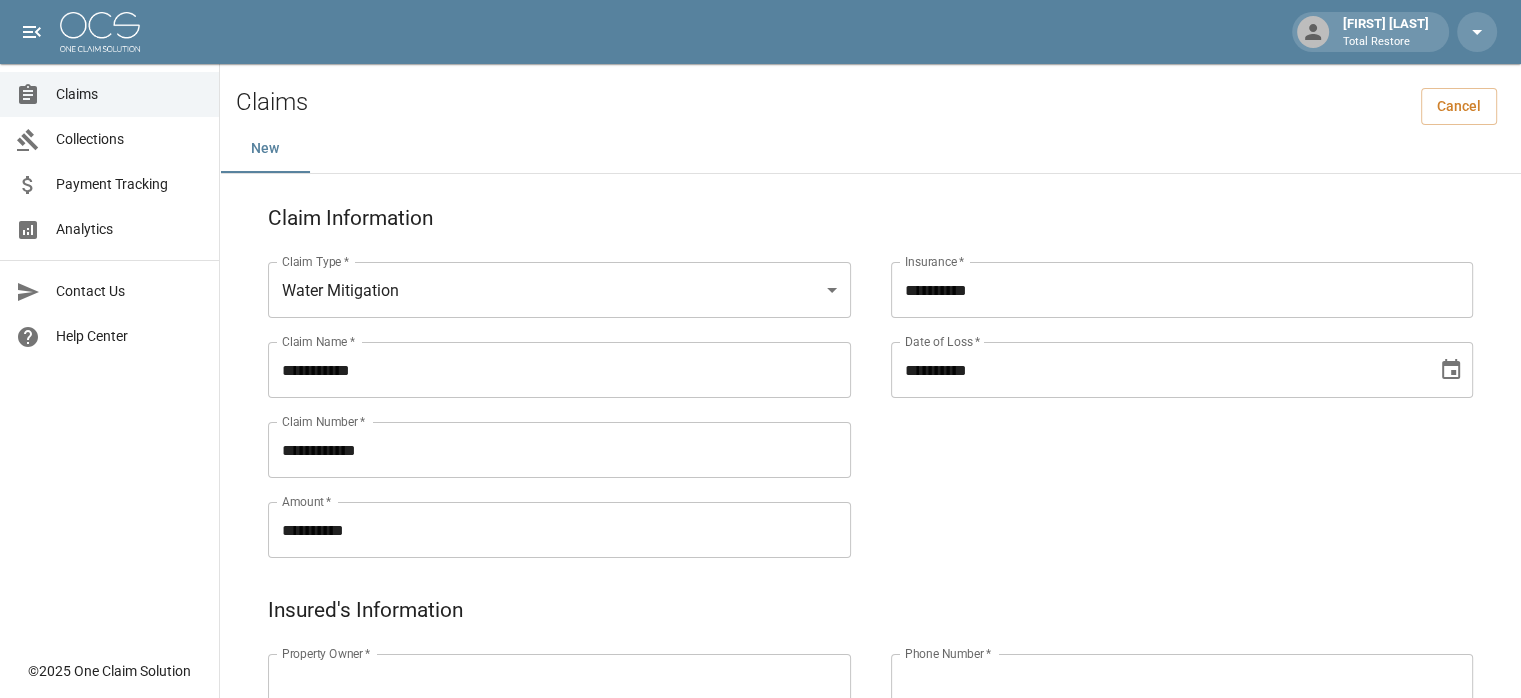 click on "**********" at bounding box center [1162, 386] 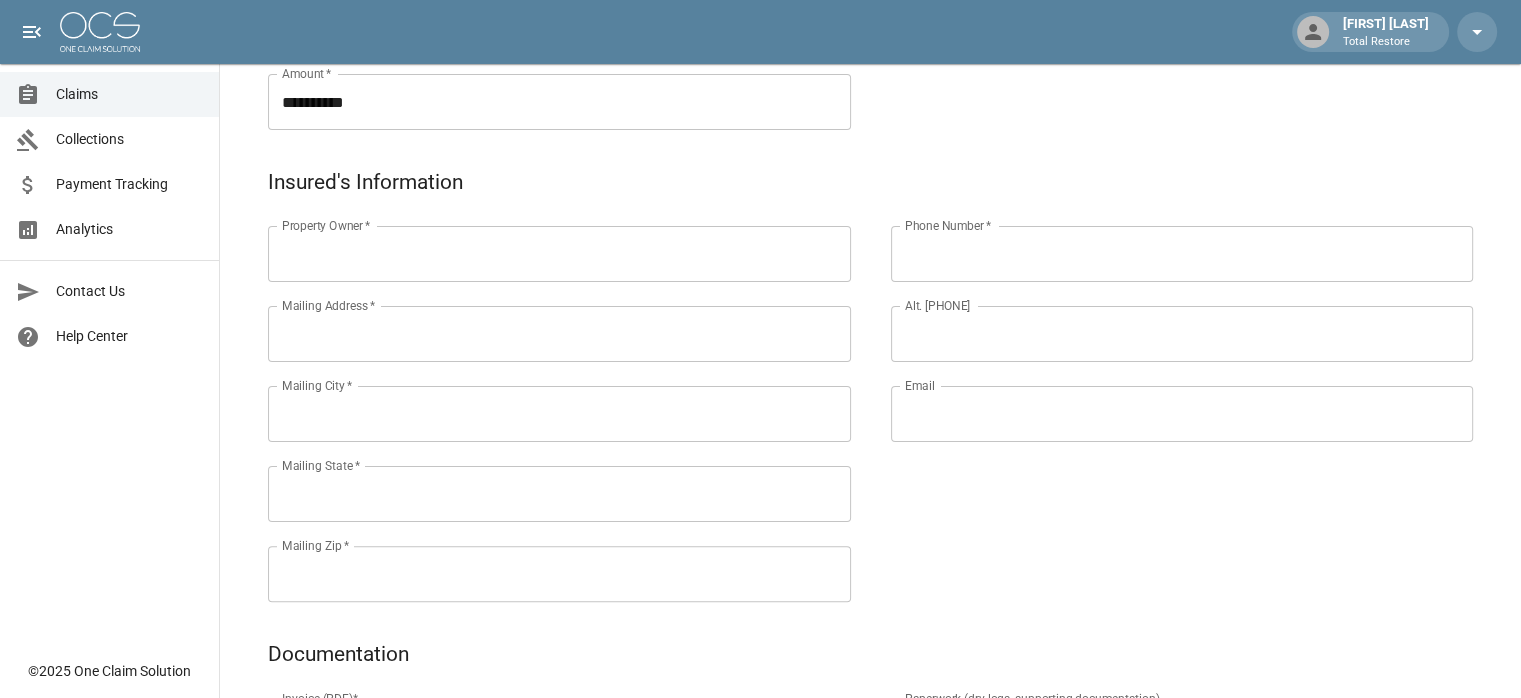 scroll, scrollTop: 468, scrollLeft: 0, axis: vertical 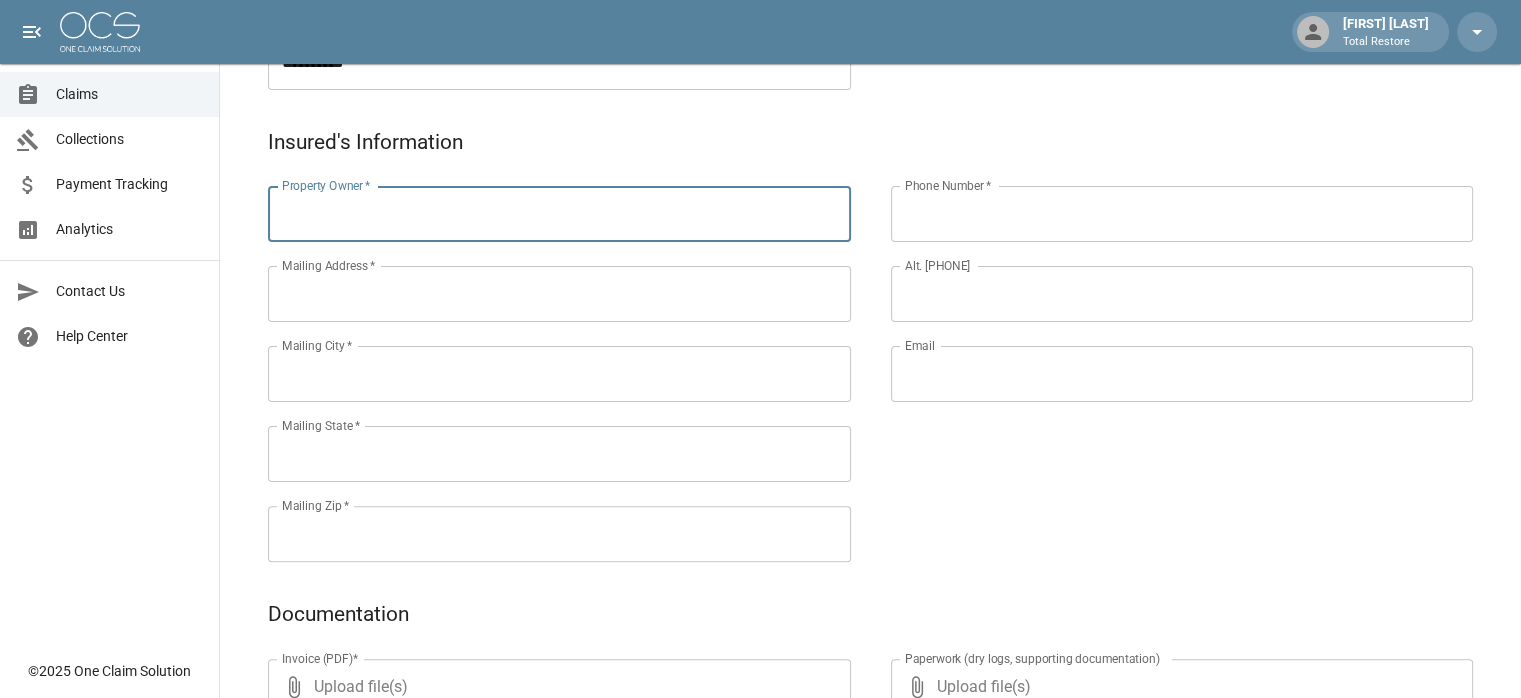 click on "Property Owner   *" at bounding box center (559, 214) 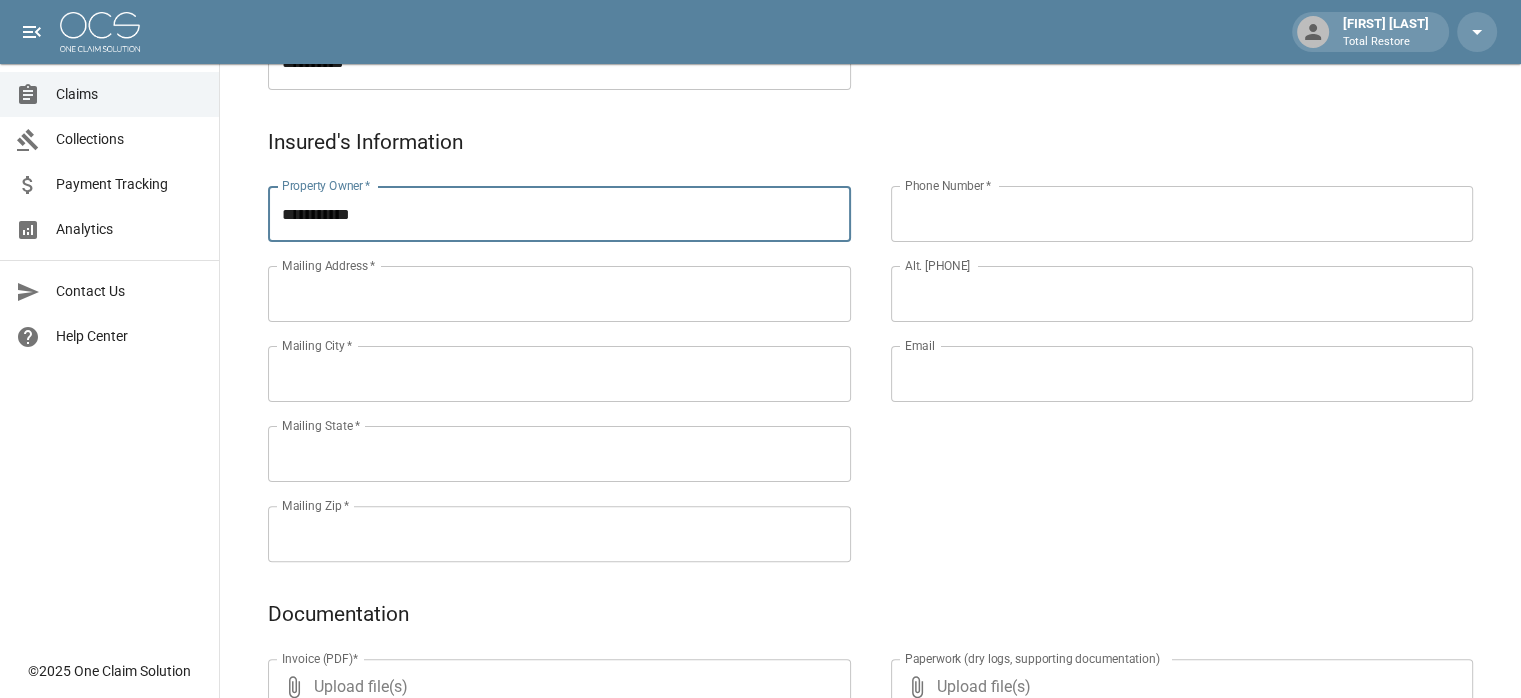 type on "**********" 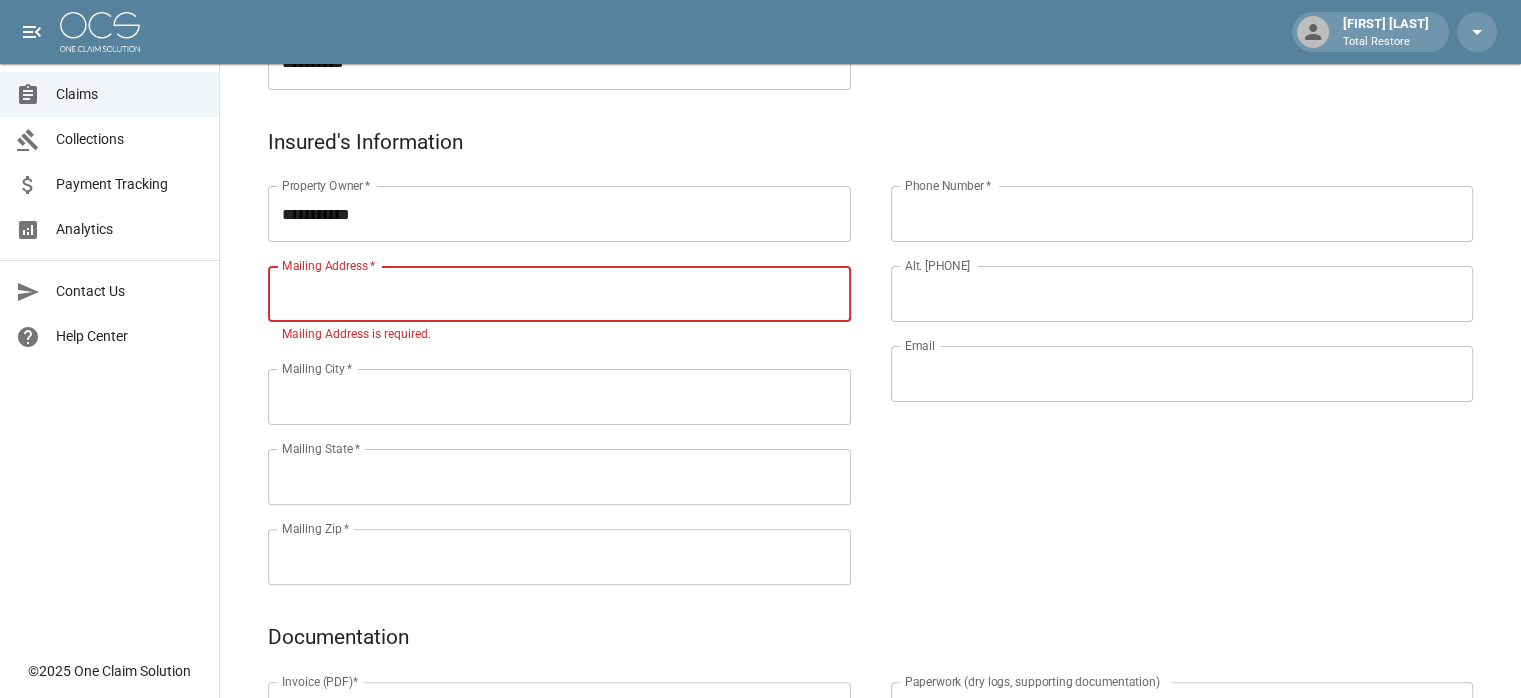 paste on "**********" 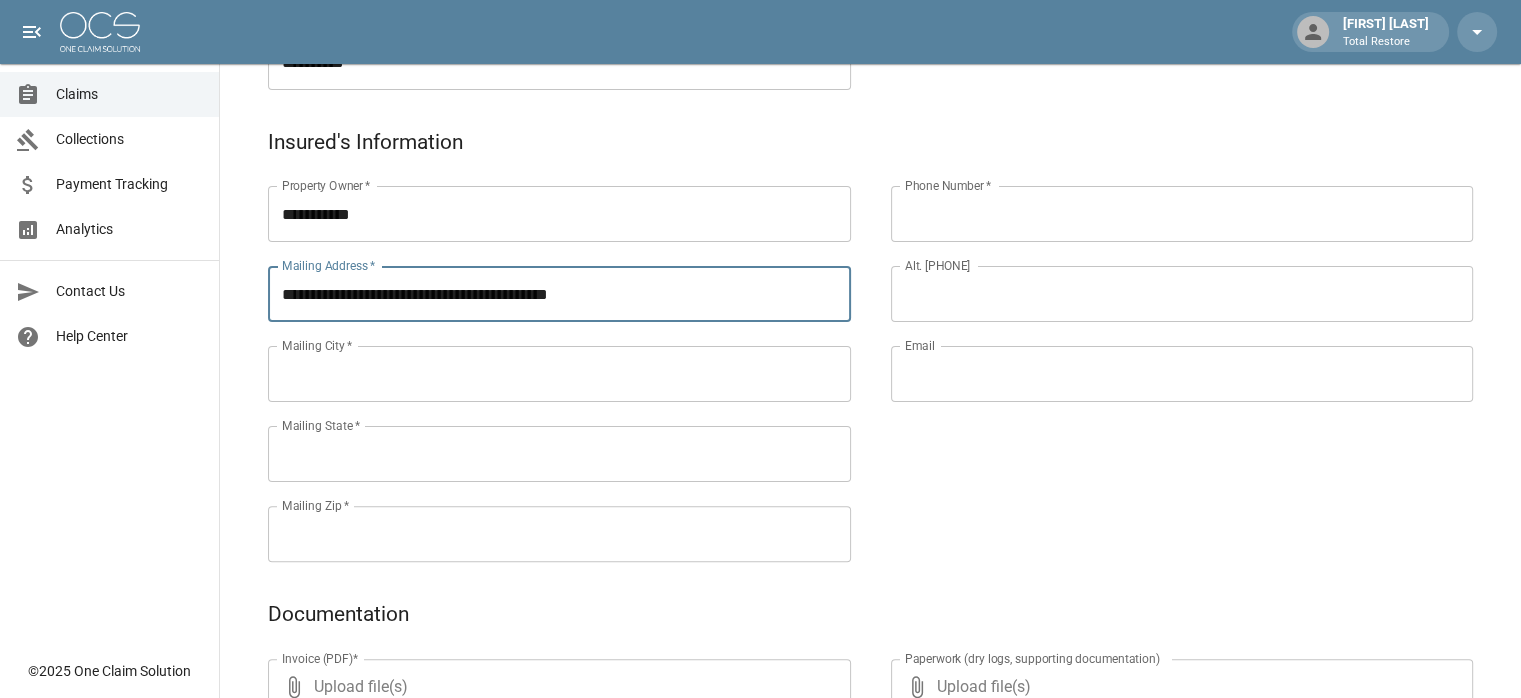 type on "**********" 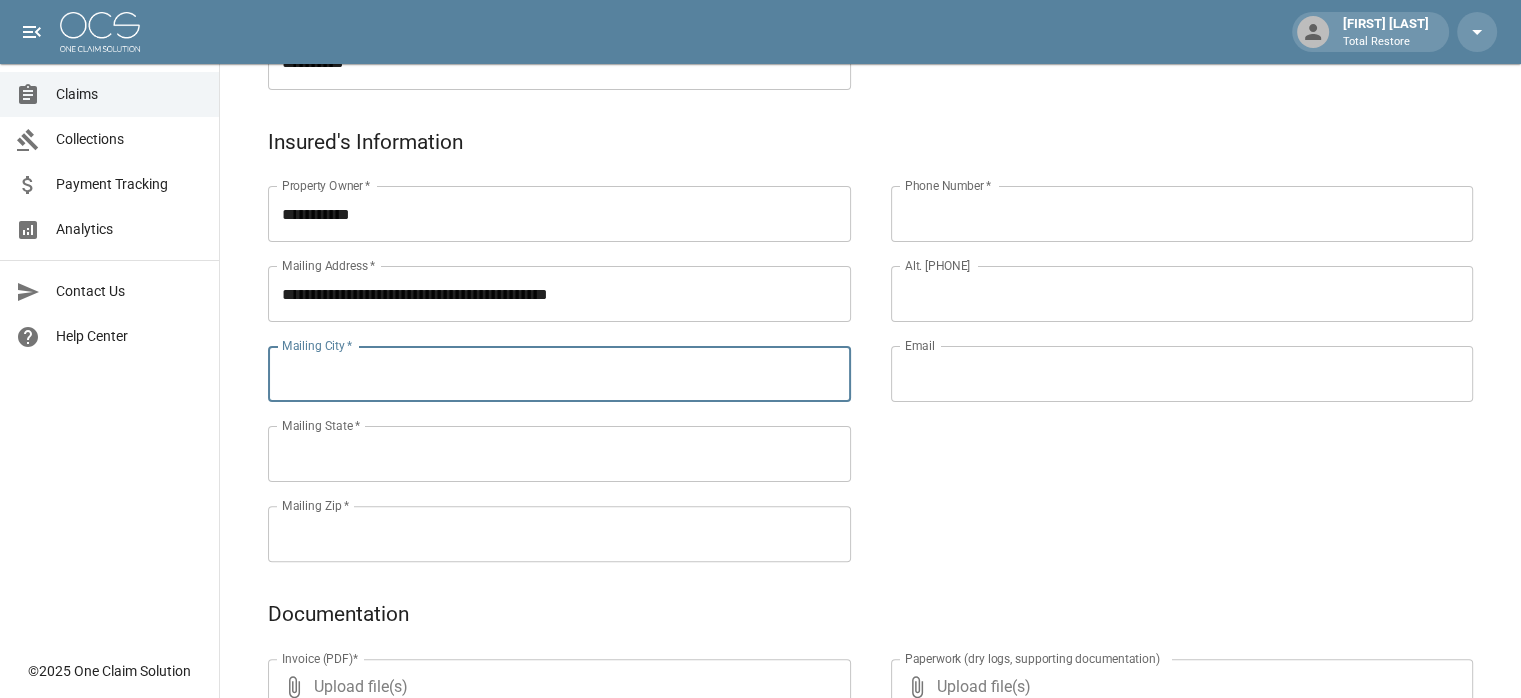 click on "Mailing City   *" at bounding box center [559, 374] 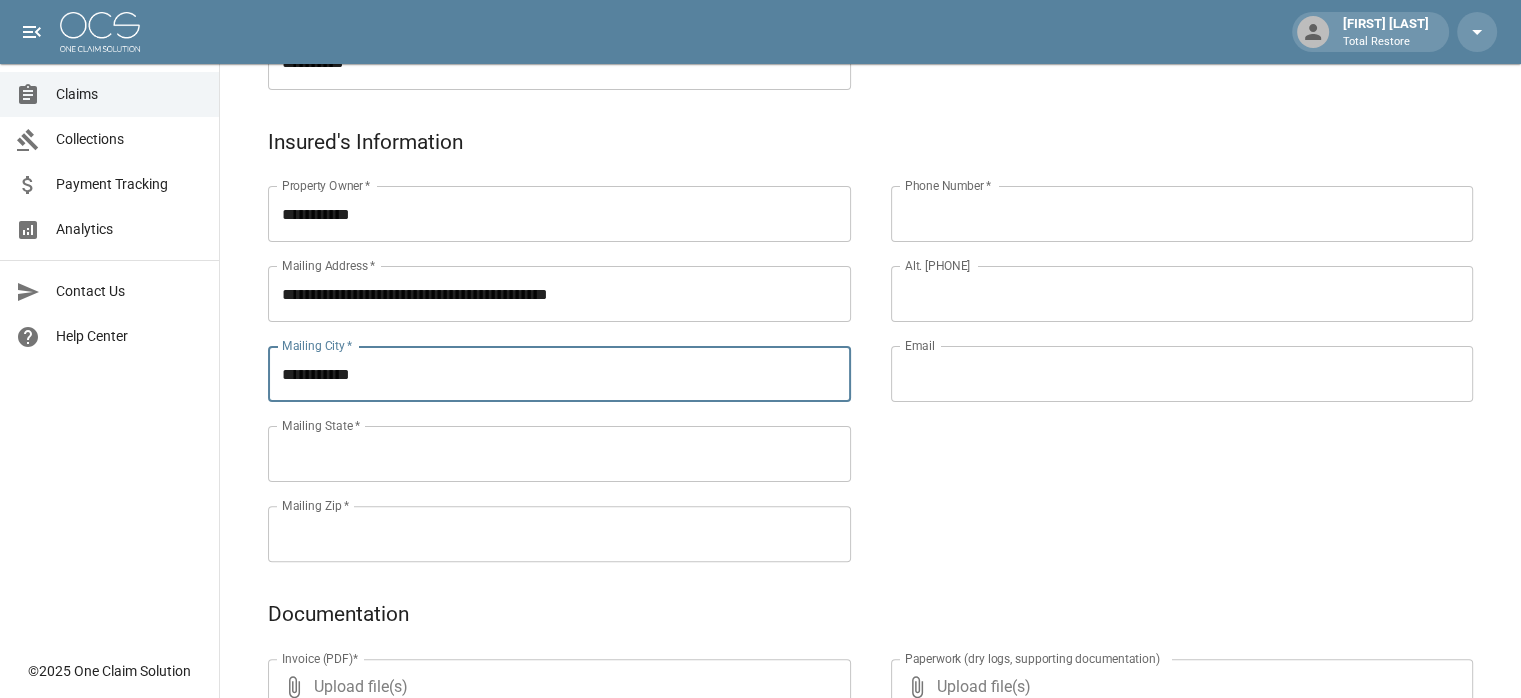 type on "**********" 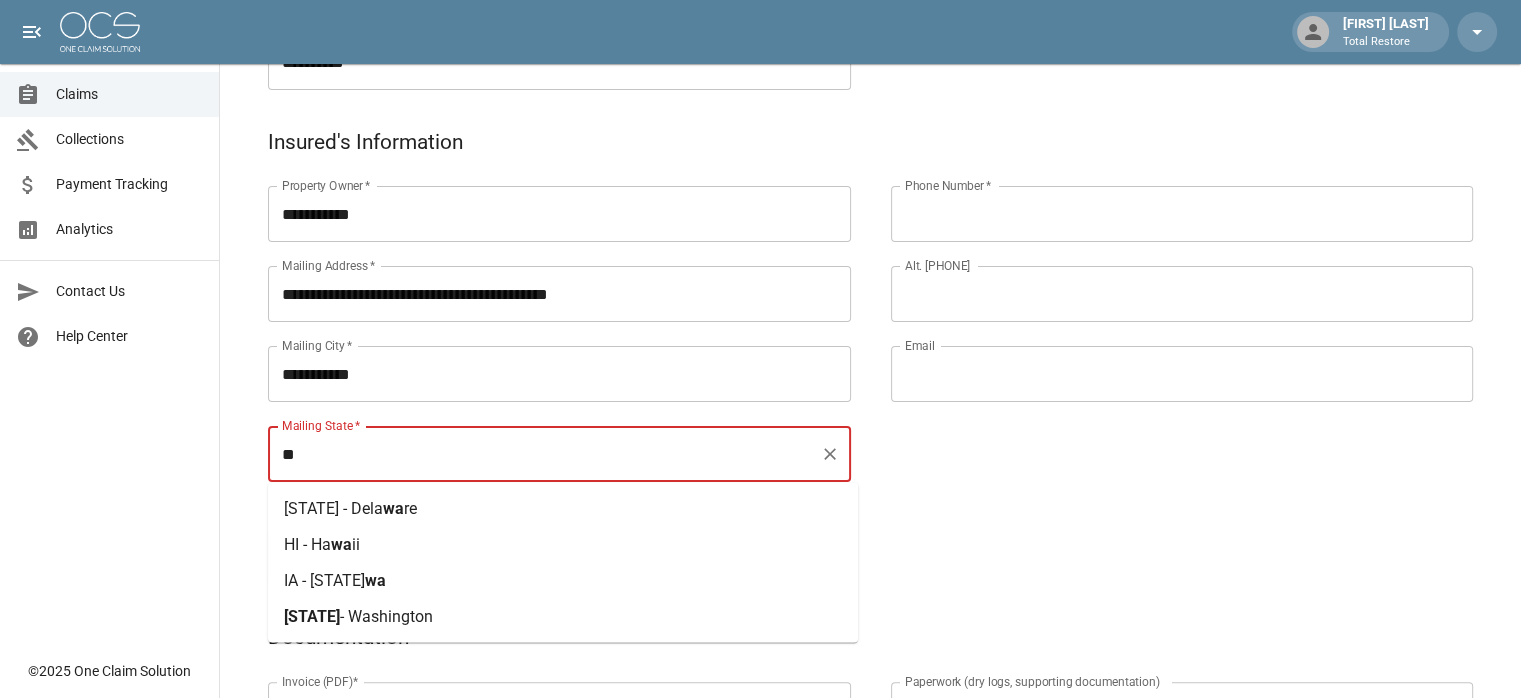 click on "- Washington" at bounding box center (386, 615) 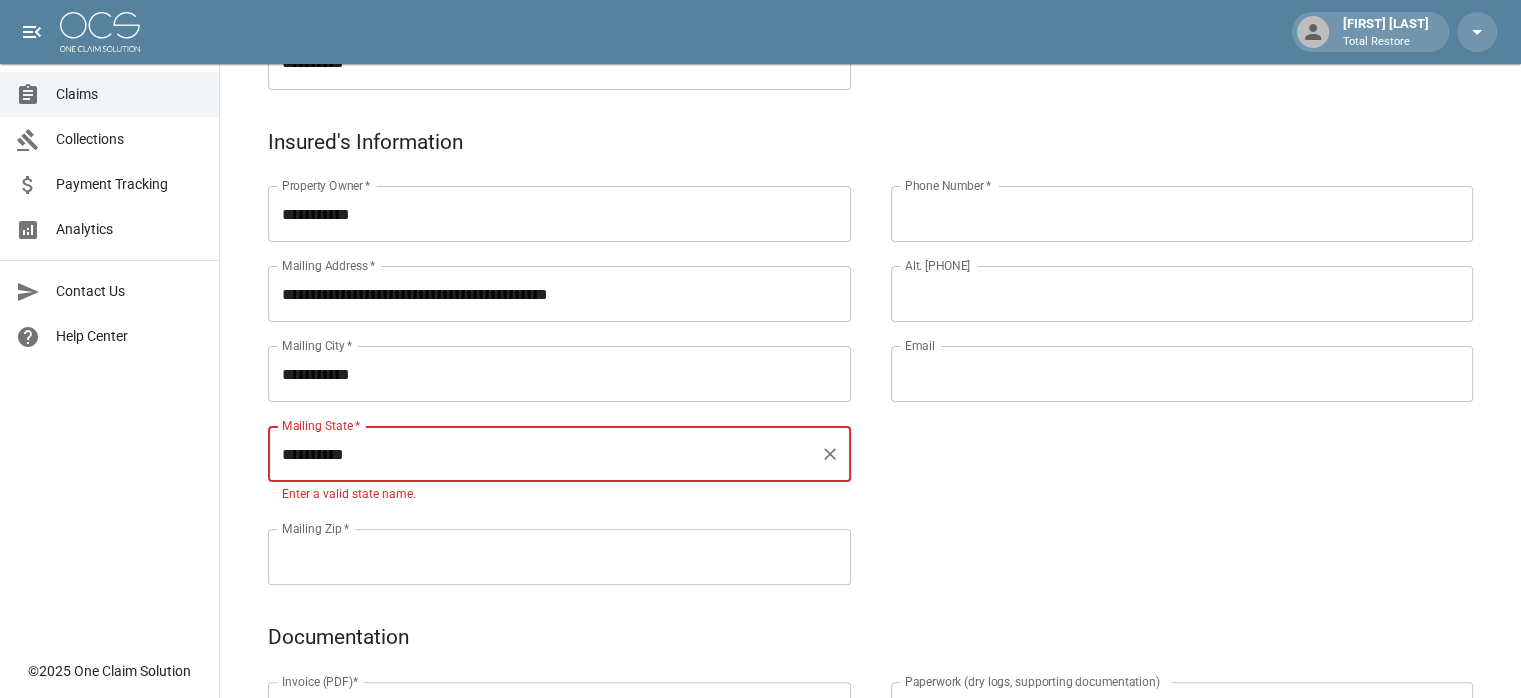 type on "**********" 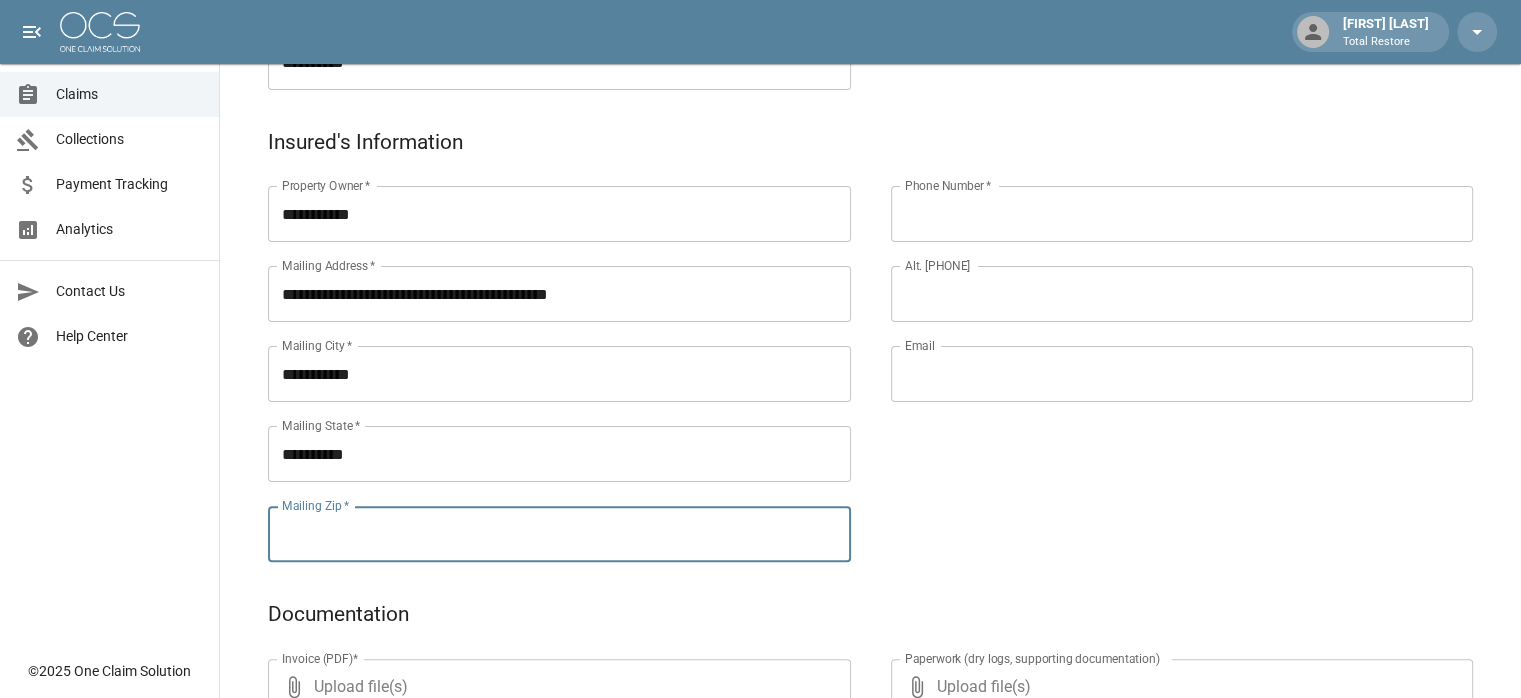 click on "Mailing Zip   *" at bounding box center (559, 534) 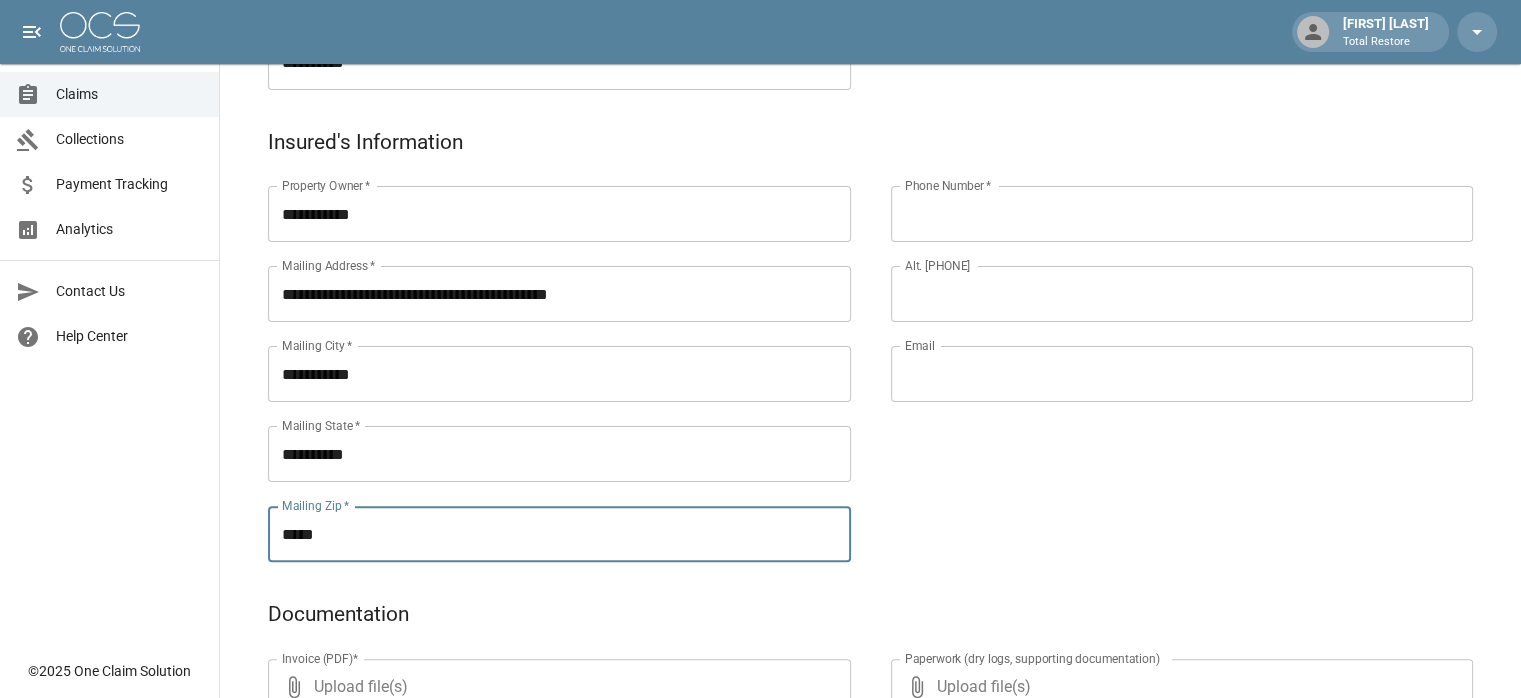type on "*****" 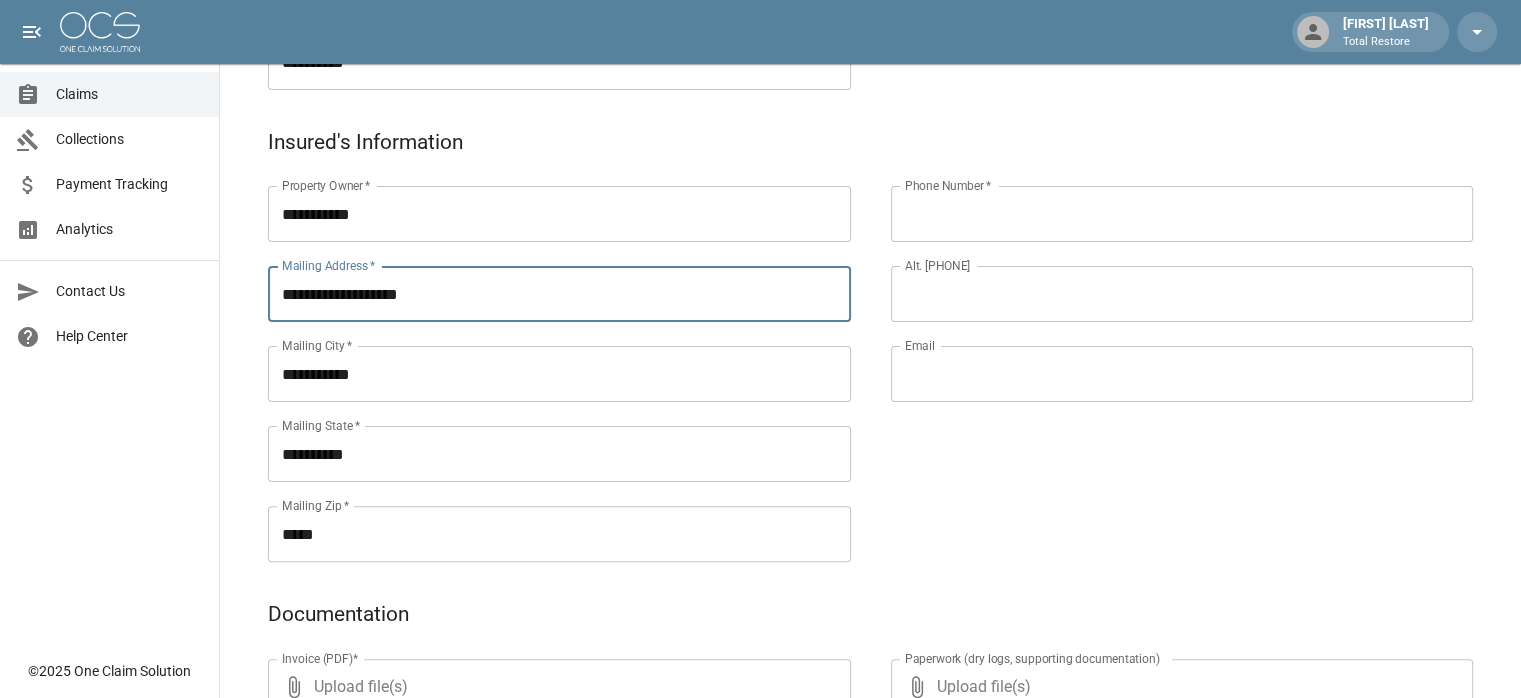 type on "**********" 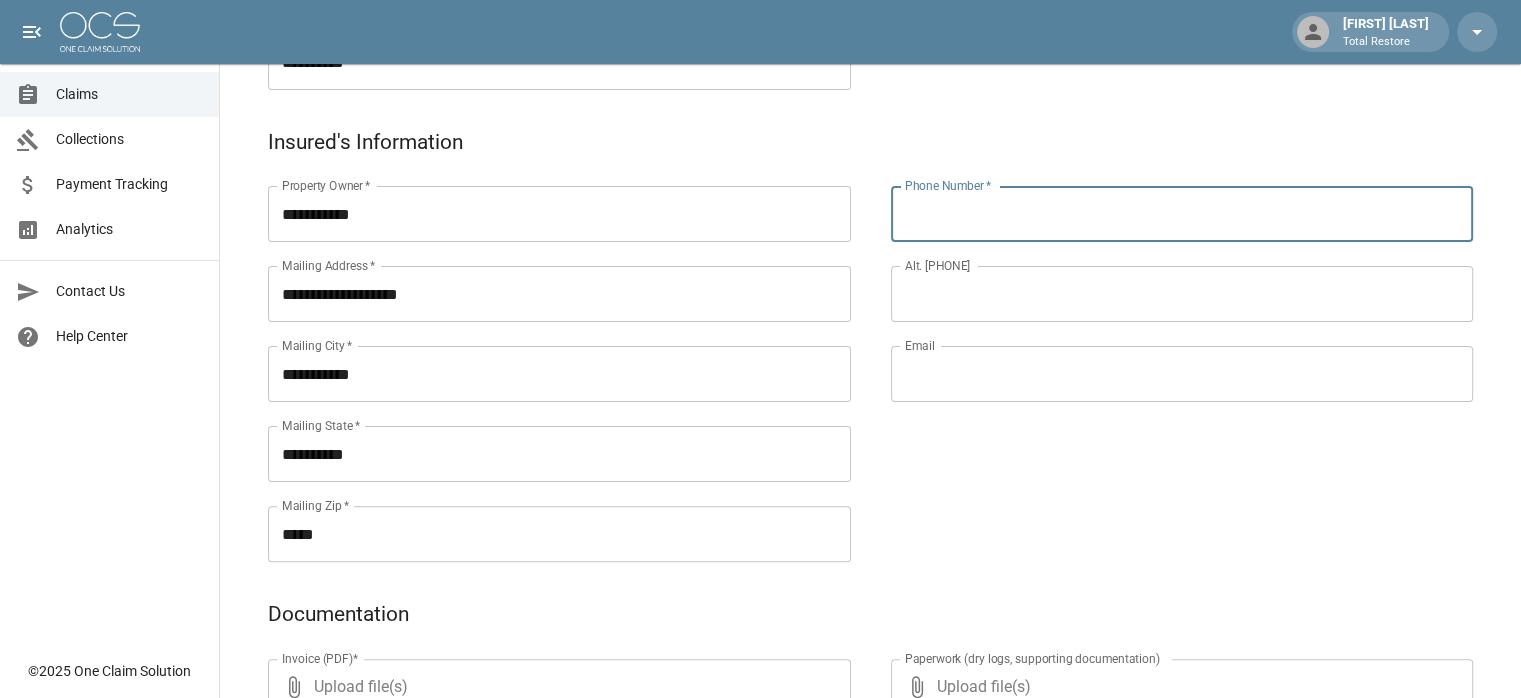 click on "[PHONE]   *" at bounding box center (1182, 214) 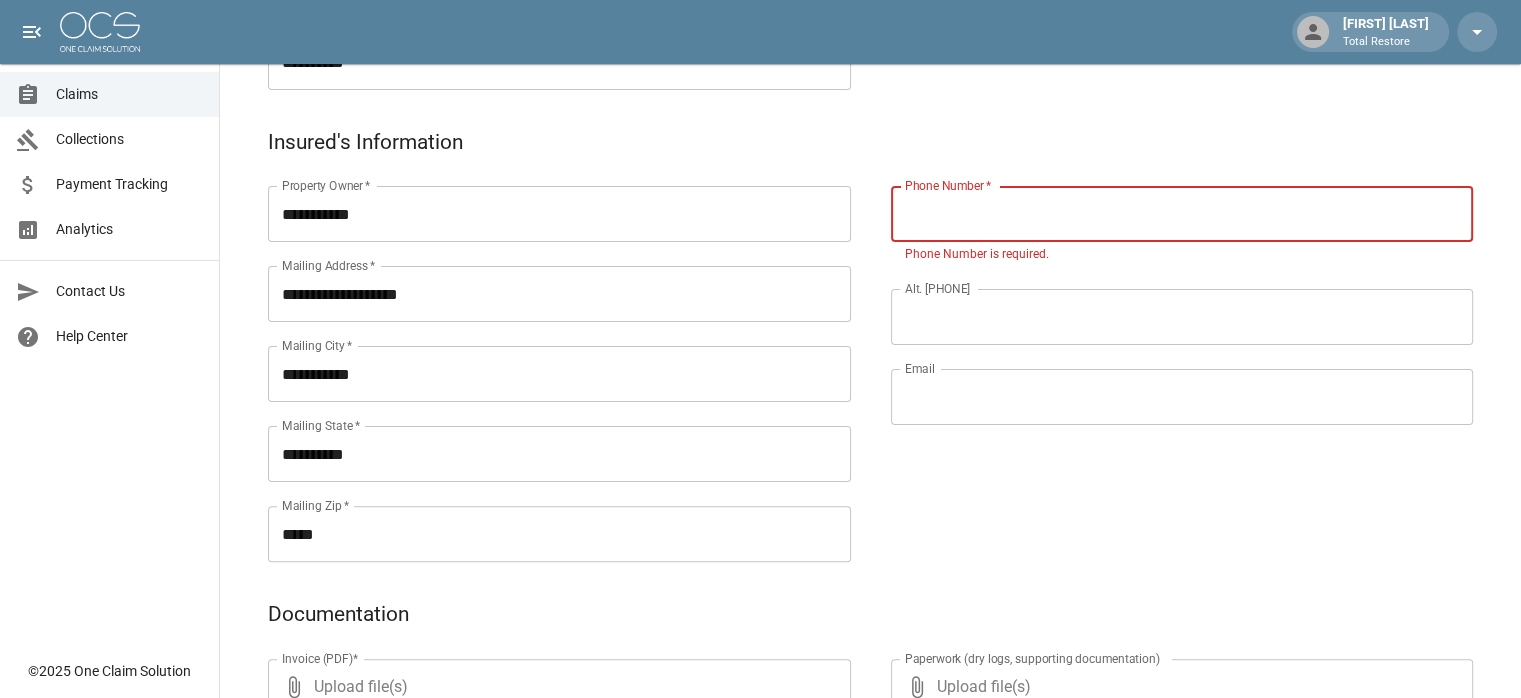 paste on "**********" 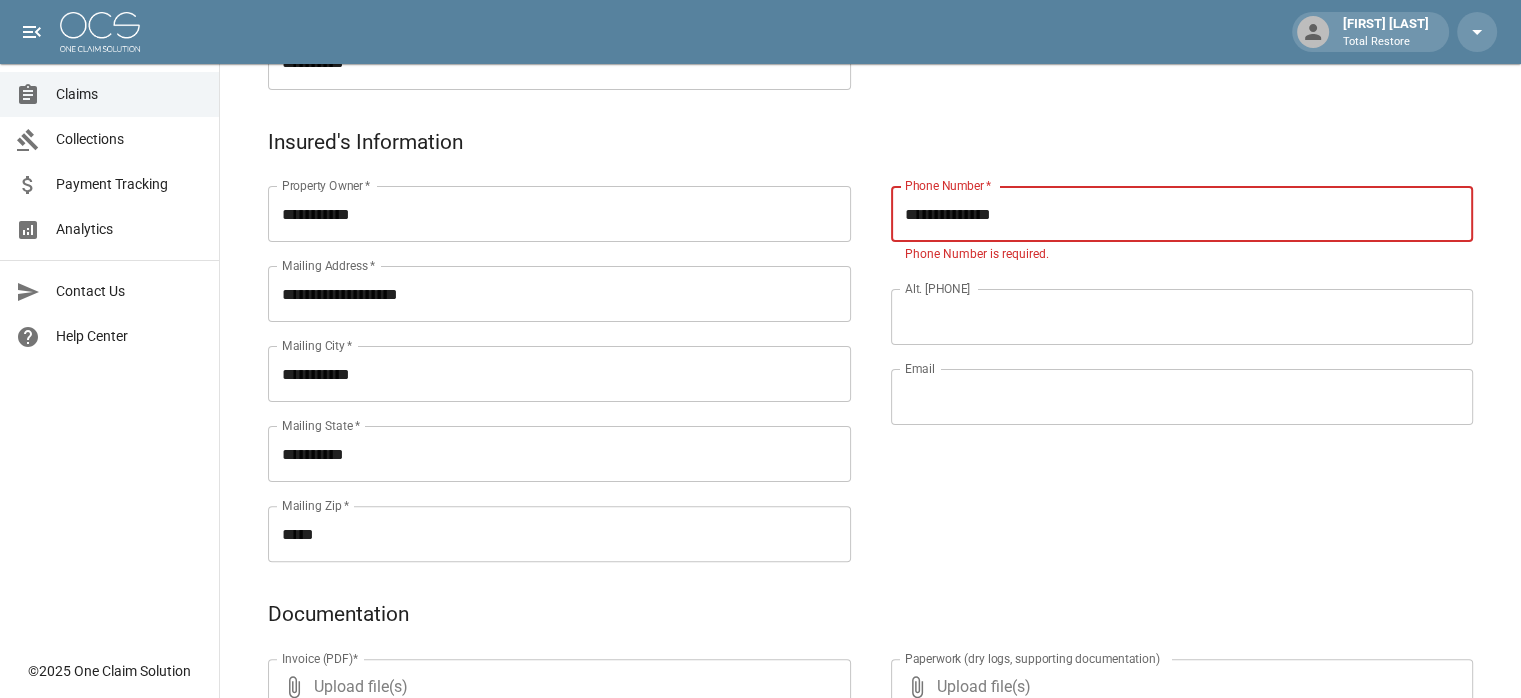 type on "**********" 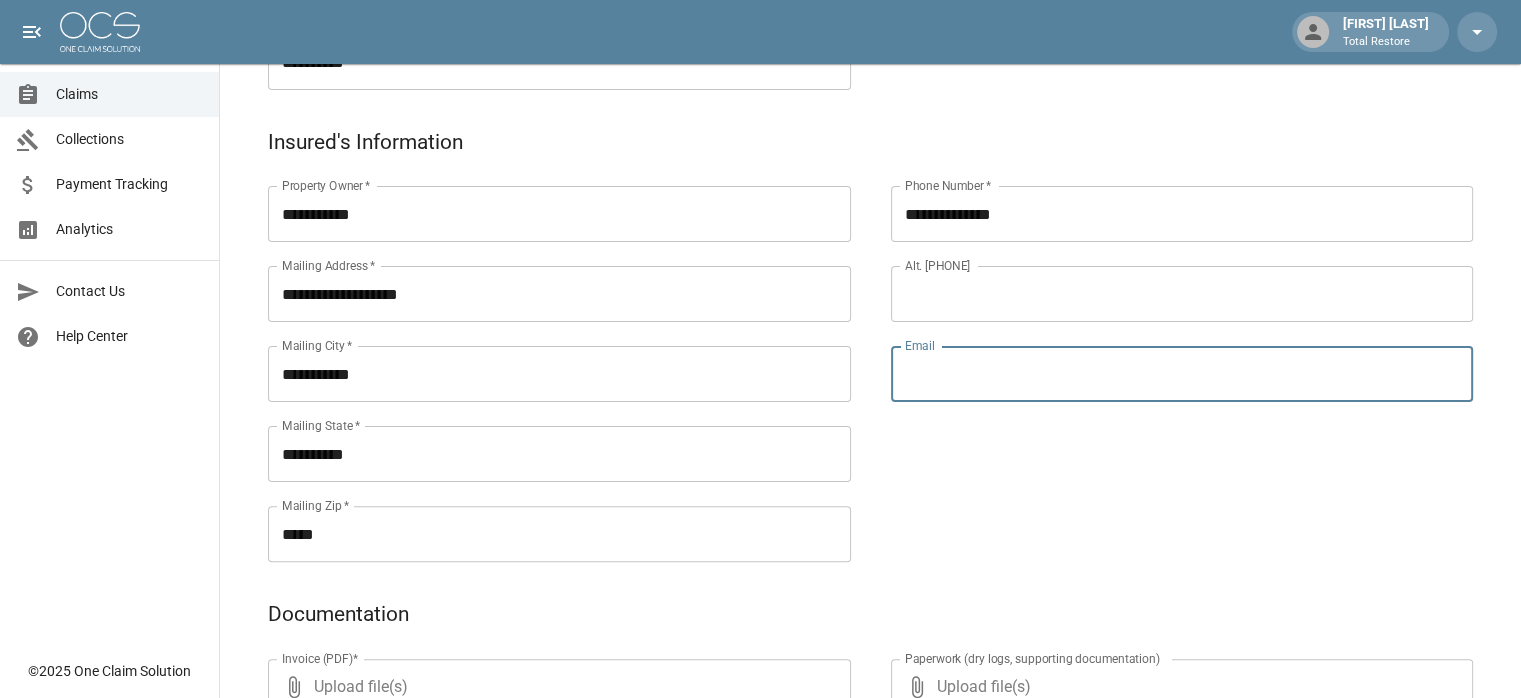 click on "Email" at bounding box center [1182, 374] 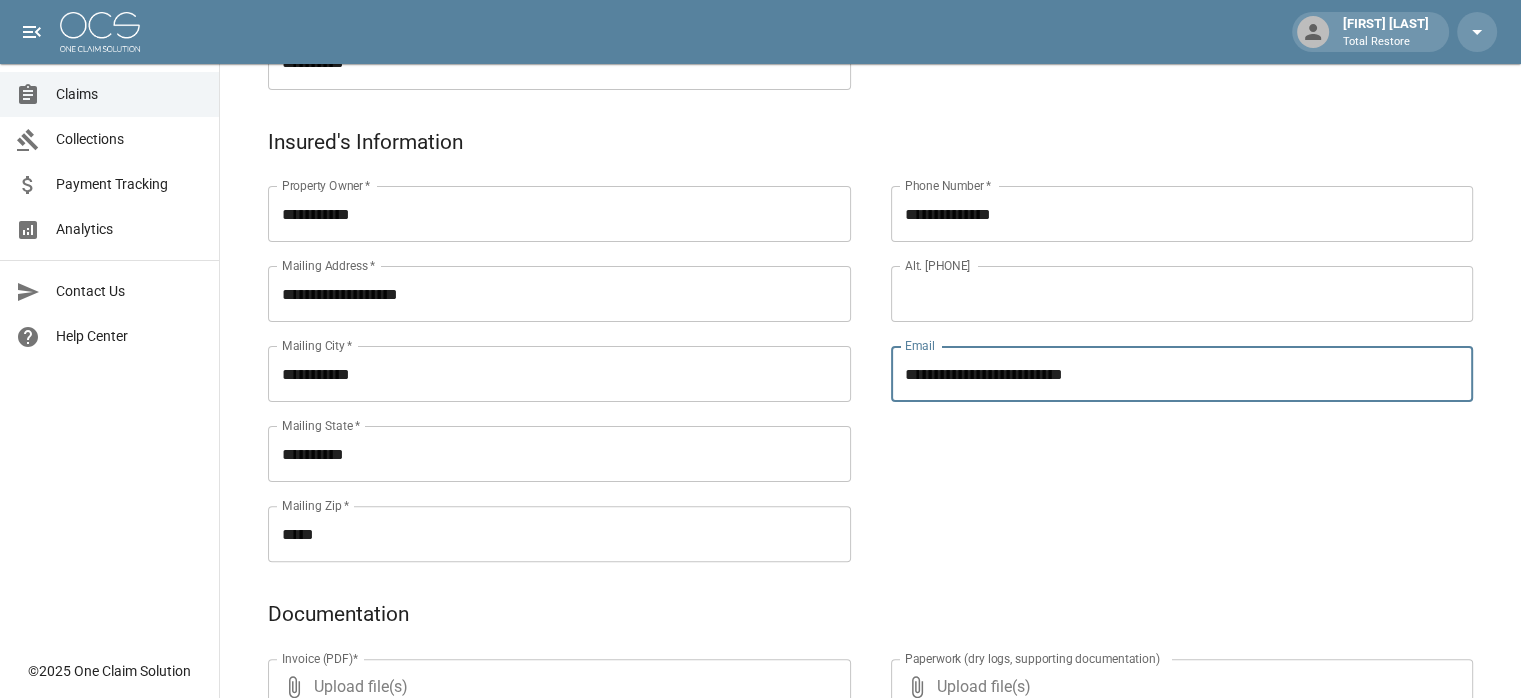 type on "**********" 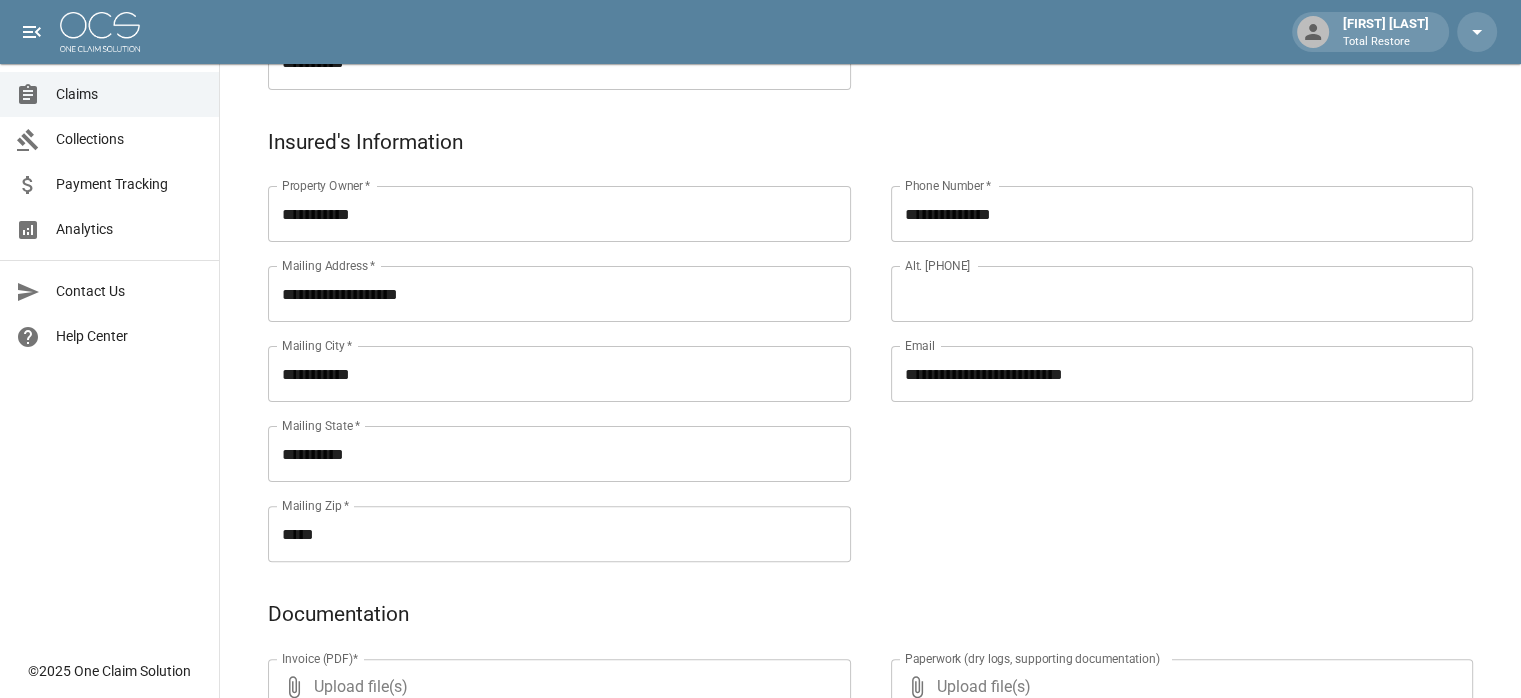click on "Paperwork (dry logs, supporting documentation) ​ Upload file(s) Paperwork (dry logs, supporting documentation) Testing ​ Upload file(s) Testing Photos (PDF) ​ Upload file(s) Photos (PDF)" at bounding box center (1162, 743) 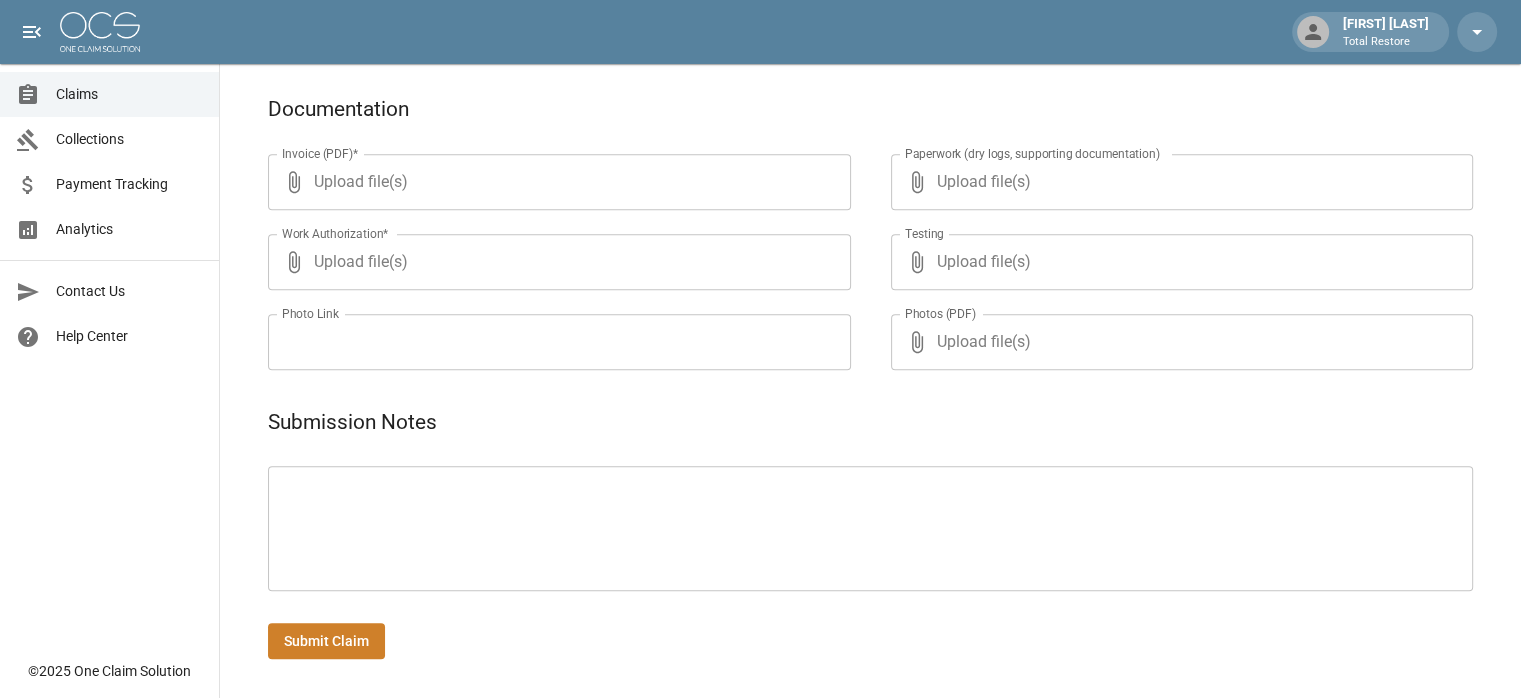 scroll, scrollTop: 820, scrollLeft: 0, axis: vertical 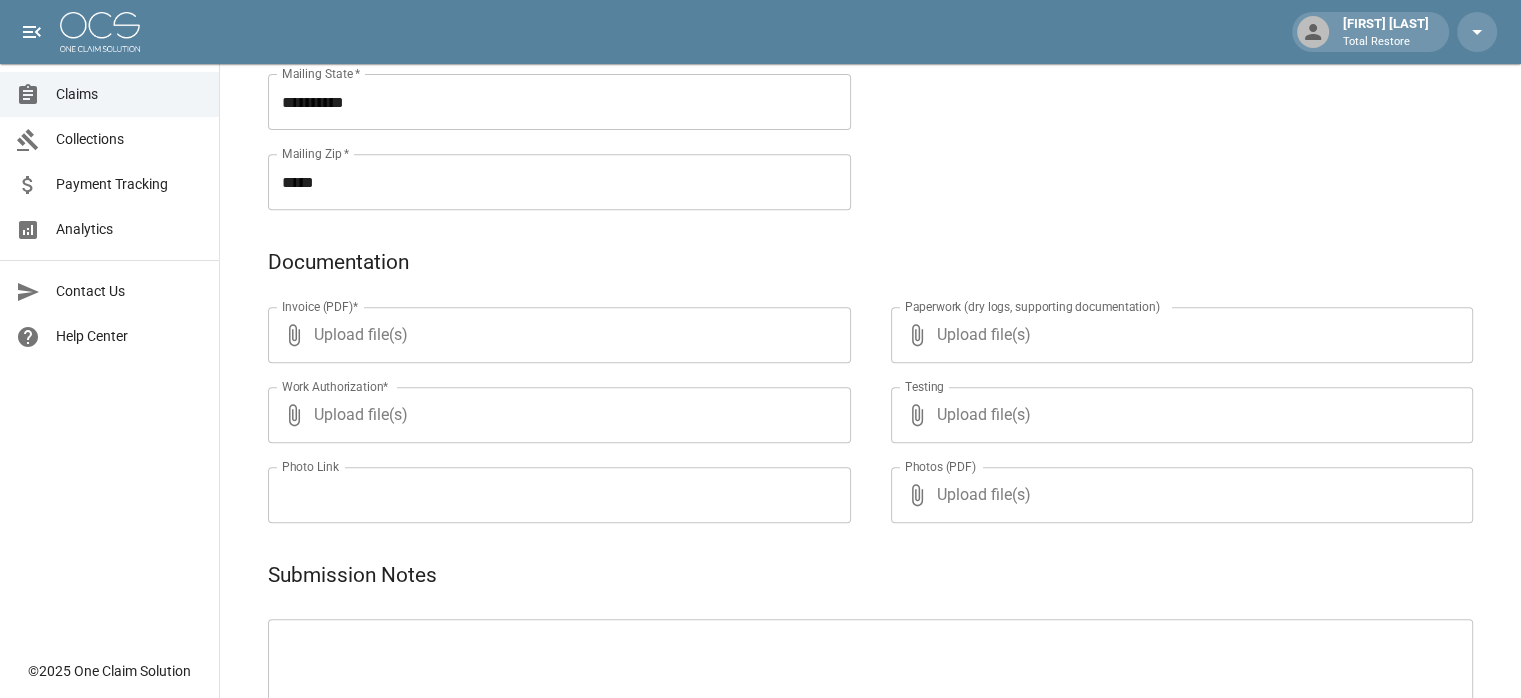 click on "Upload file(s)" at bounding box center (555, 335) 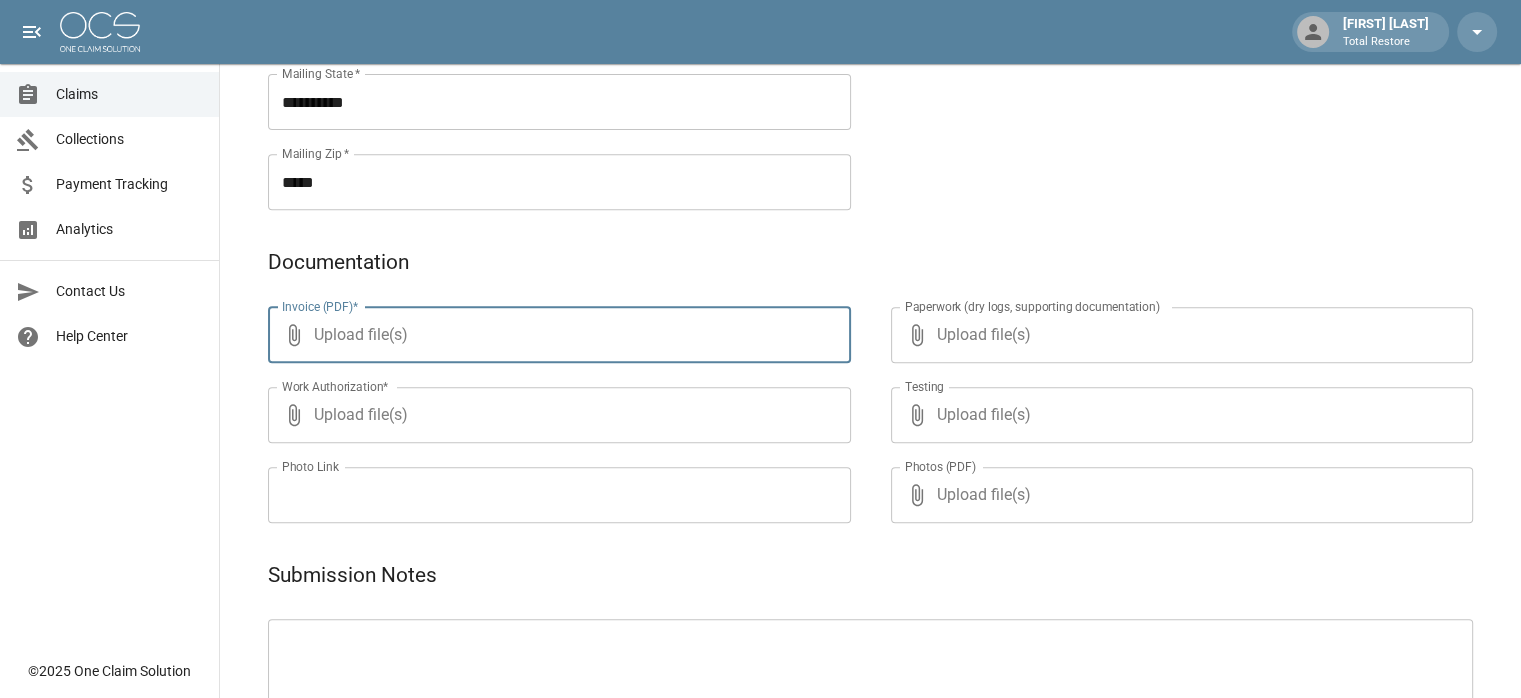 type on "**********" 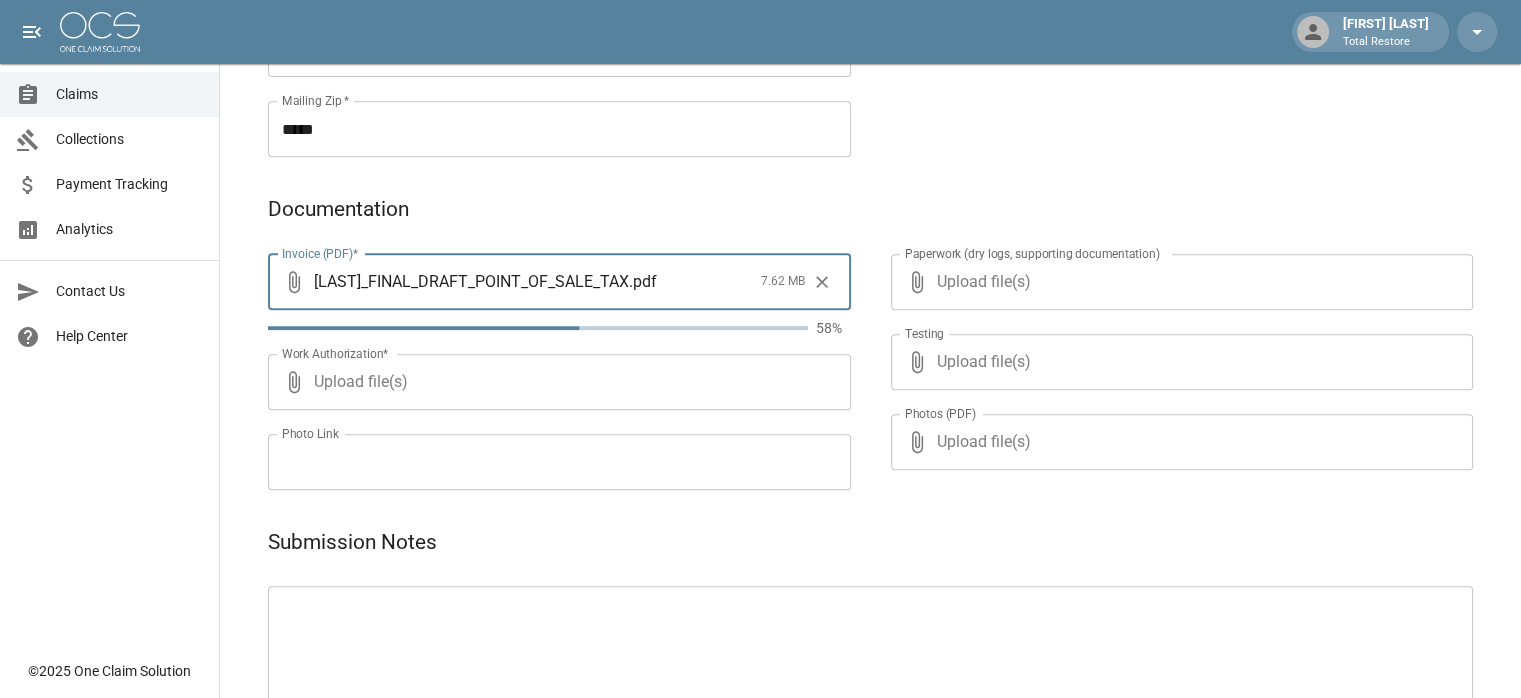 scroll, scrollTop: 993, scrollLeft: 0, axis: vertical 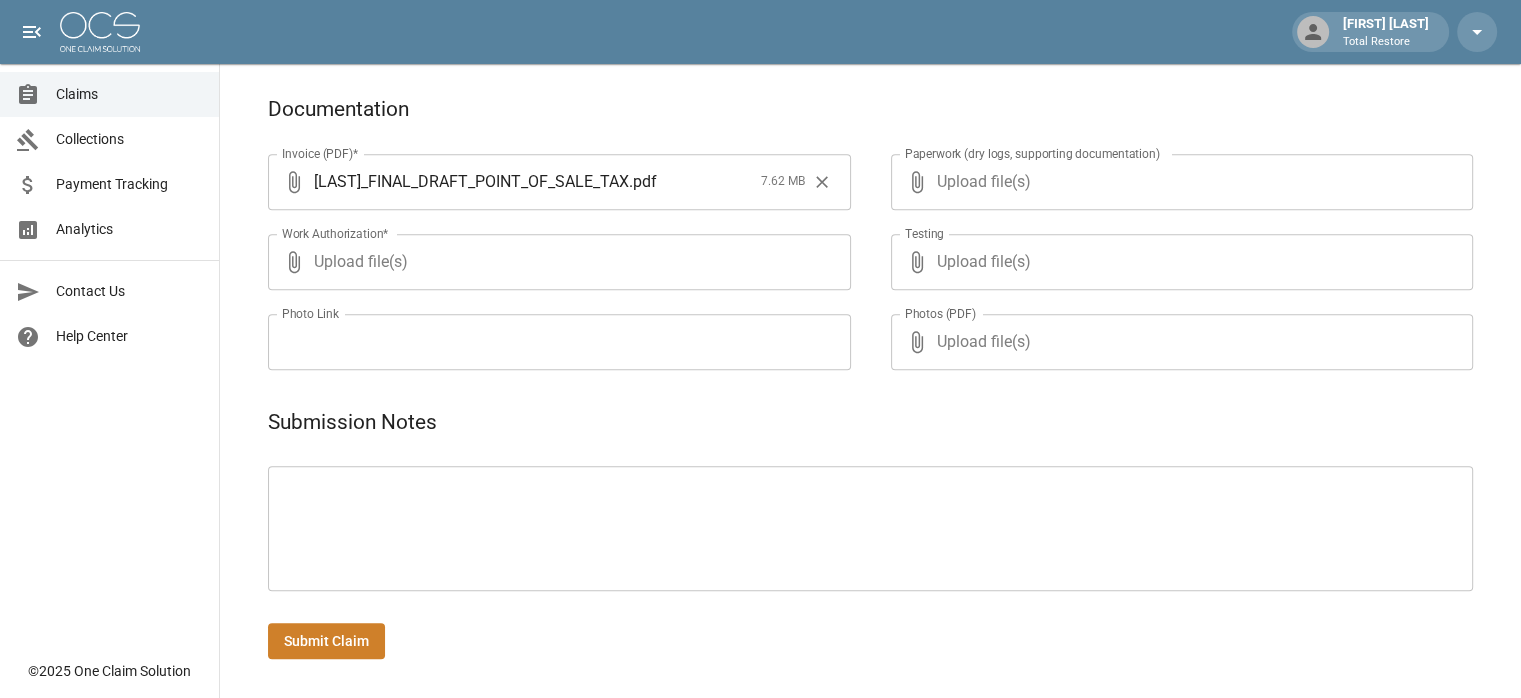 click on "Upload file(s)" at bounding box center [555, 262] 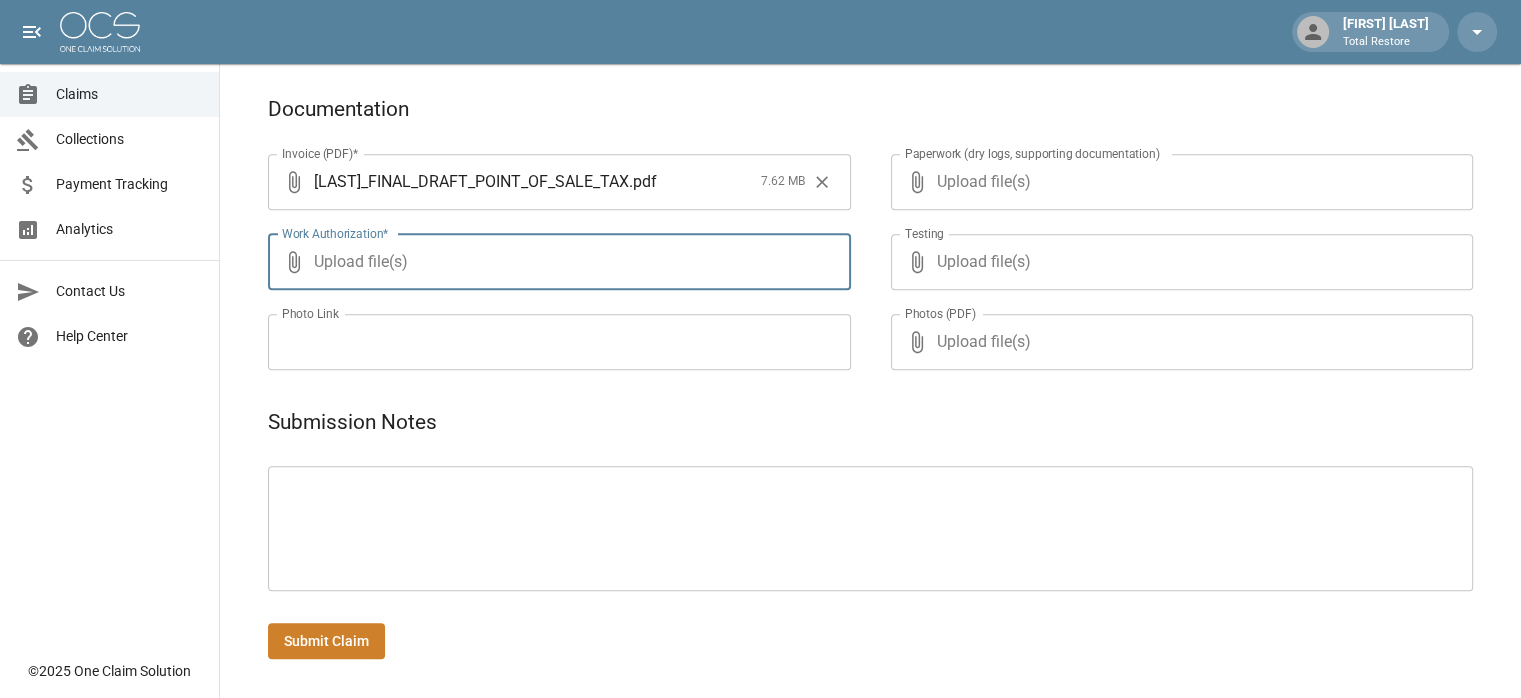 type on "**********" 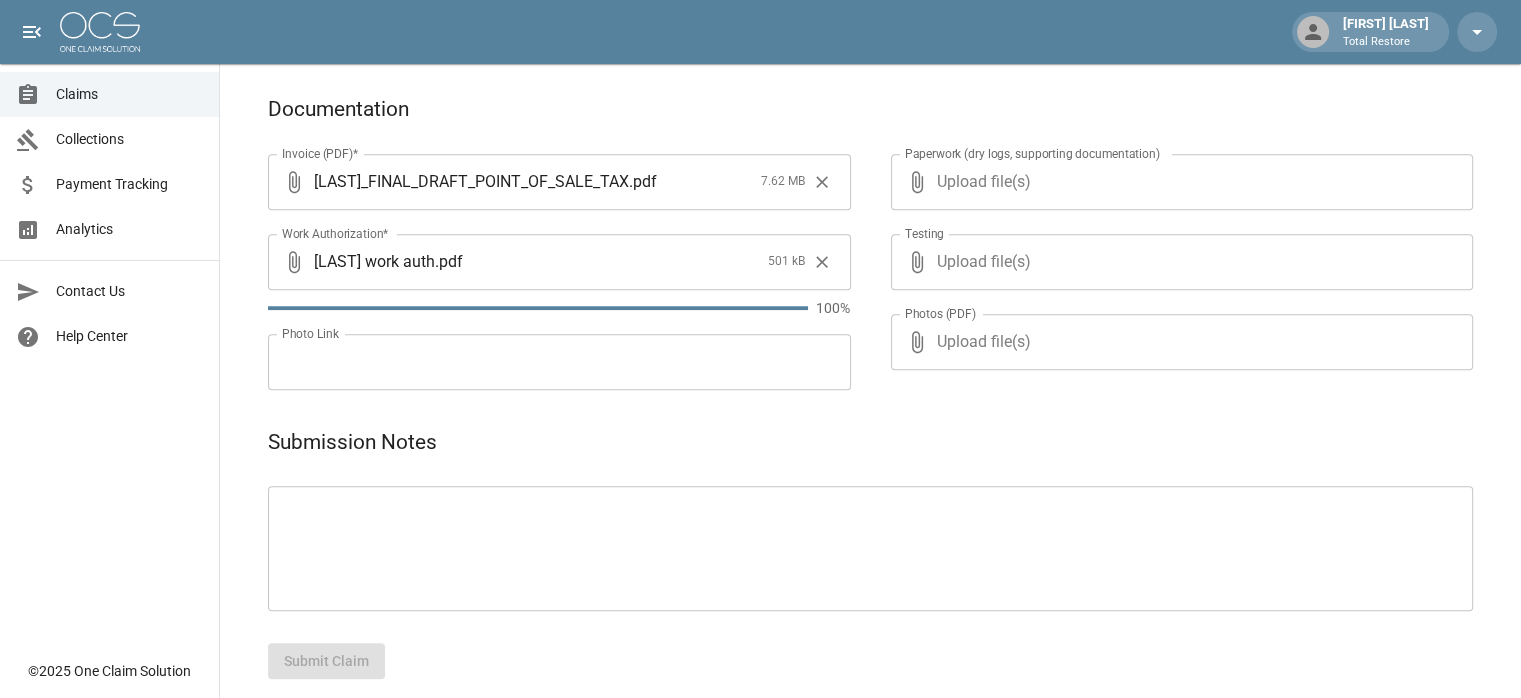 click on "Upload file(s)" at bounding box center [1178, 182] 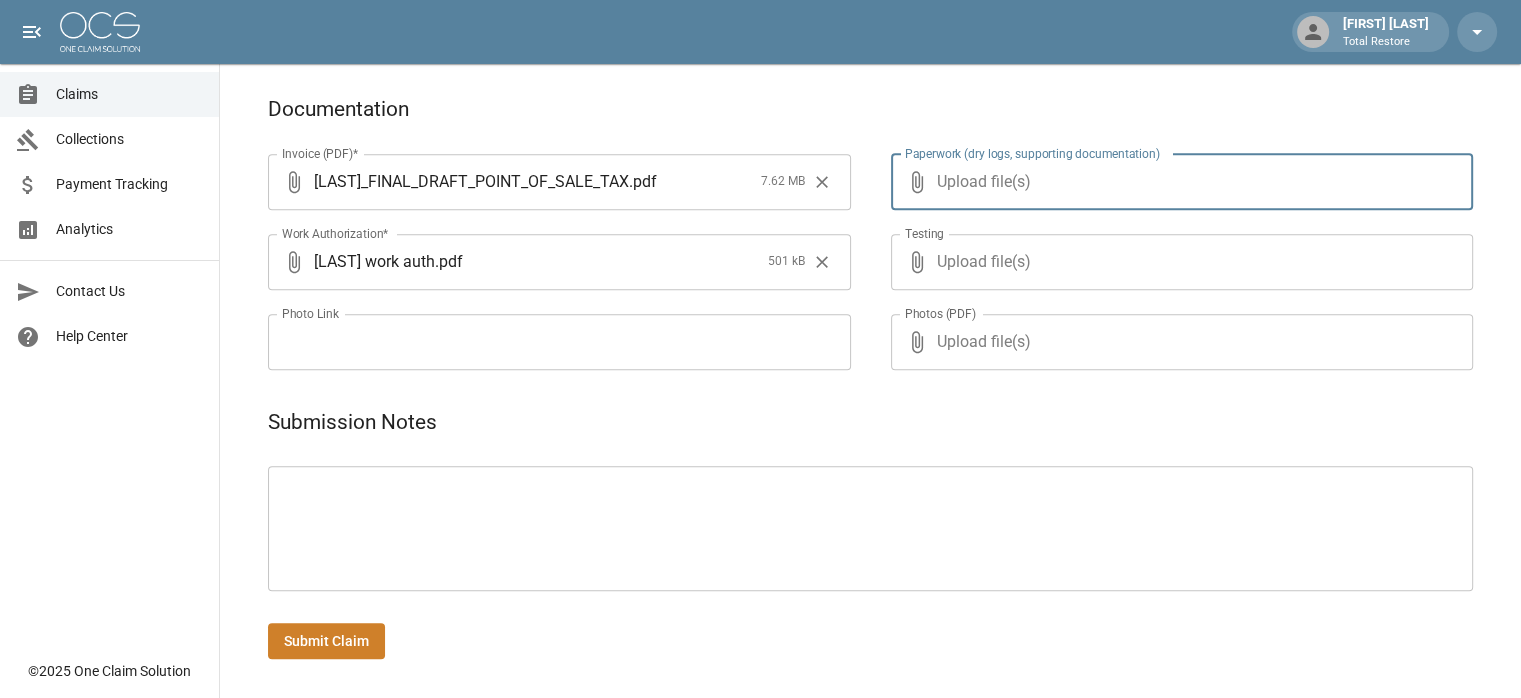 type on "**********" 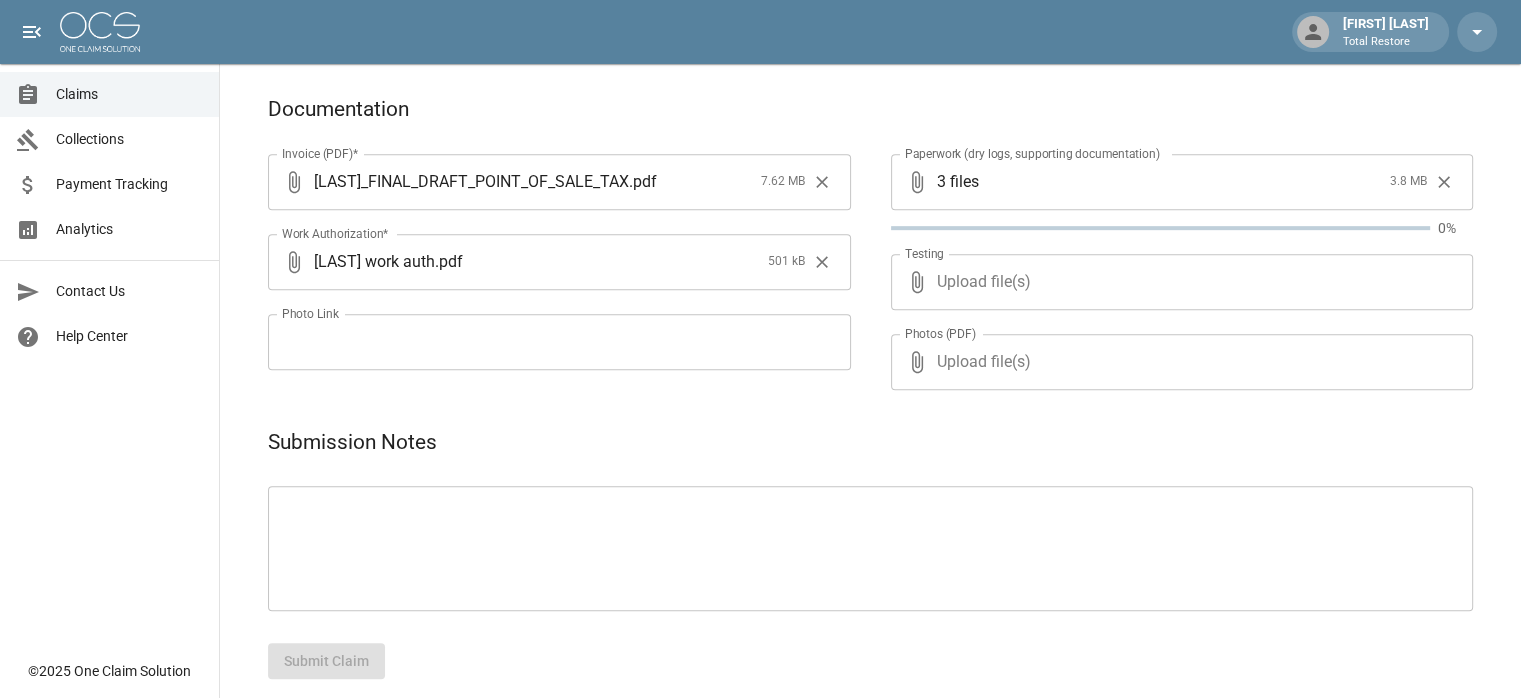 click on "Upload file(s)" at bounding box center [1178, 282] 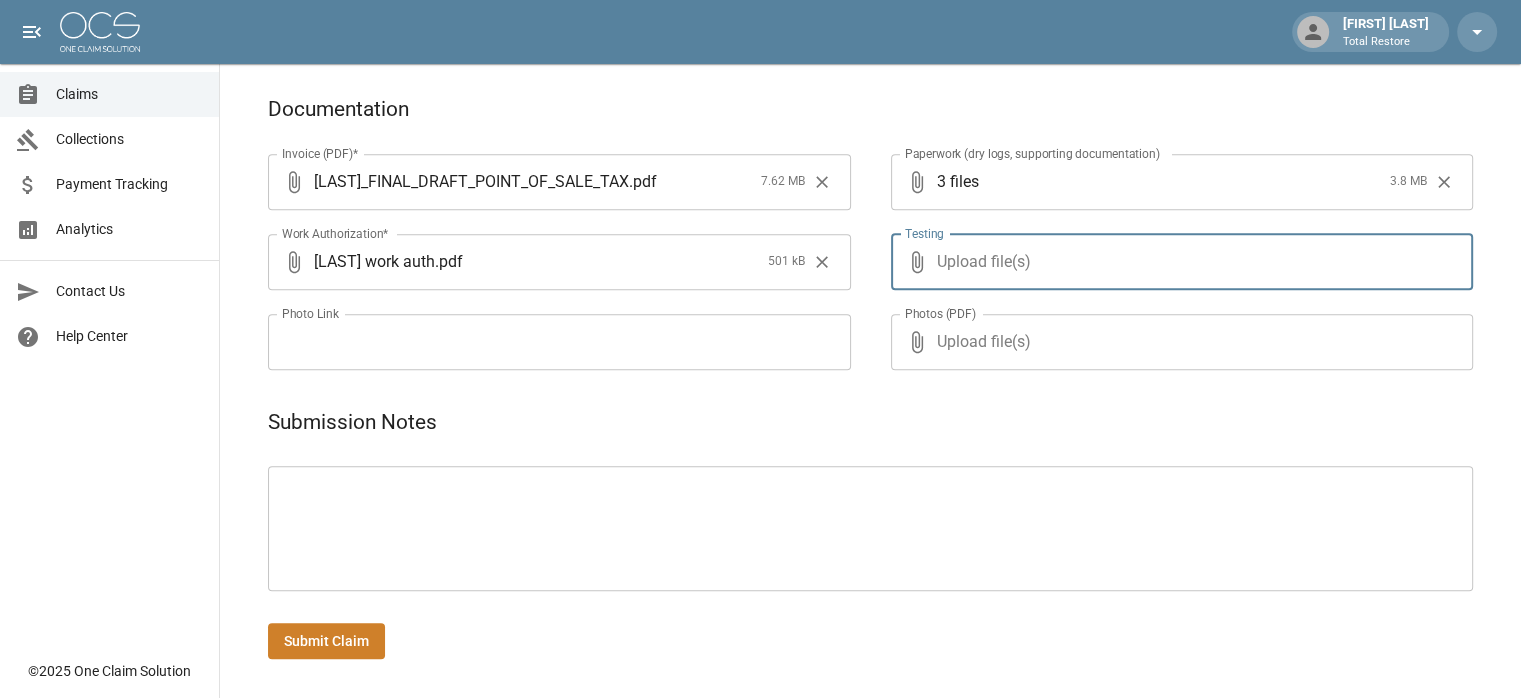 type on "**********" 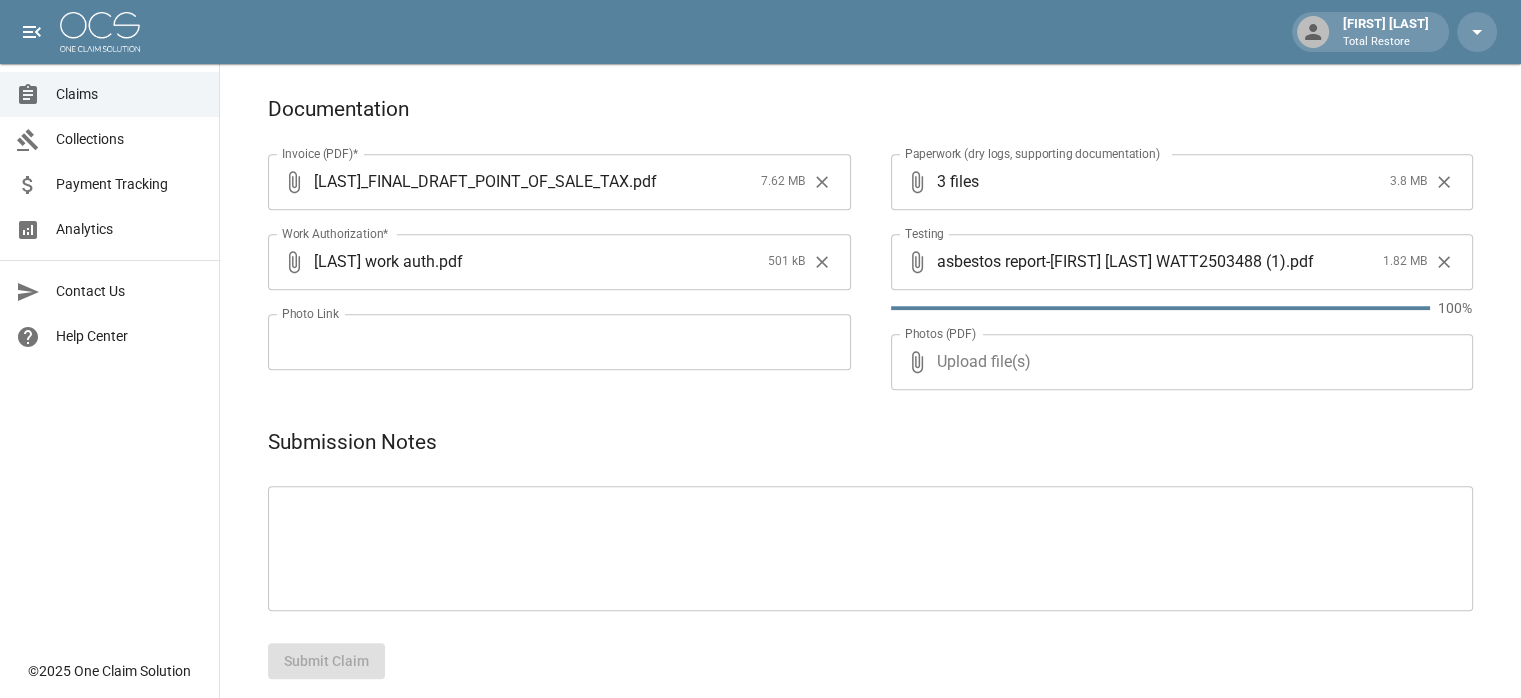click on "Upload file(s)" at bounding box center (1178, 362) 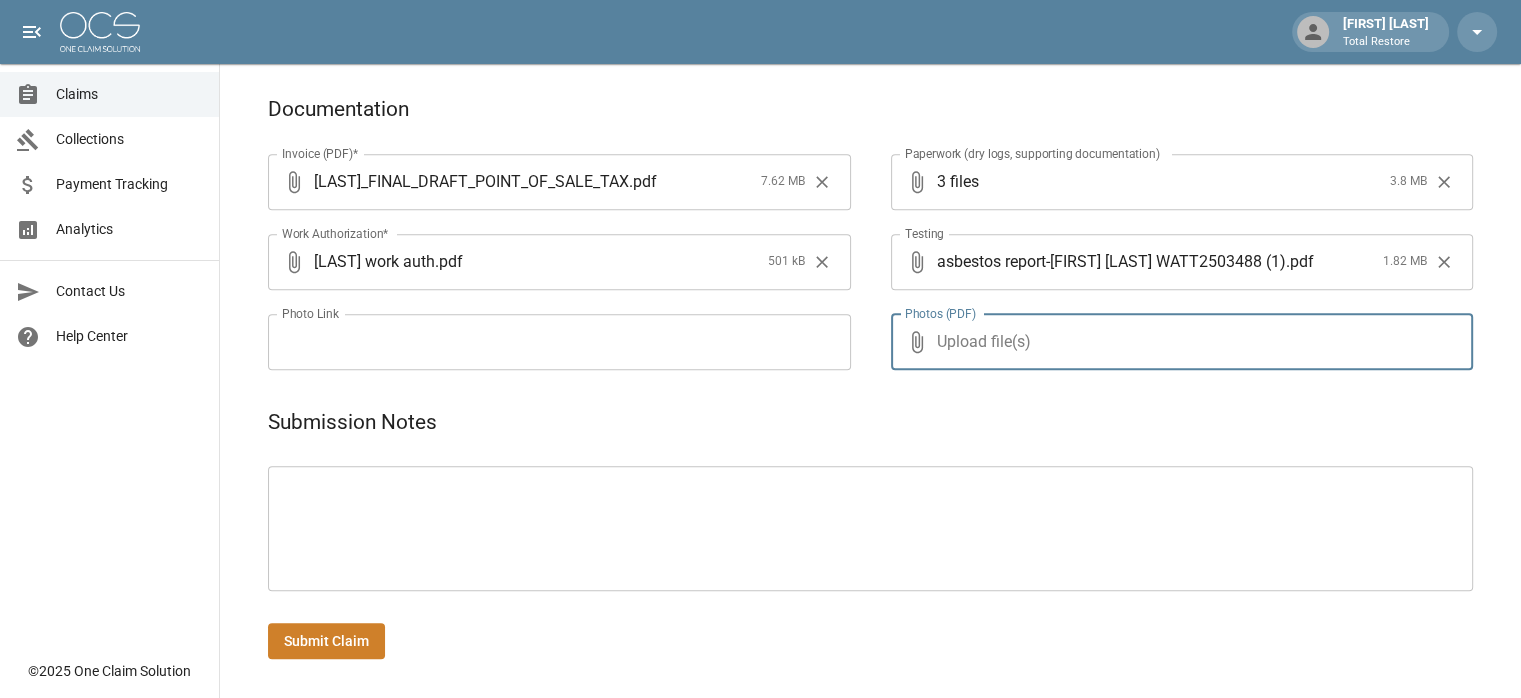 type on "**********" 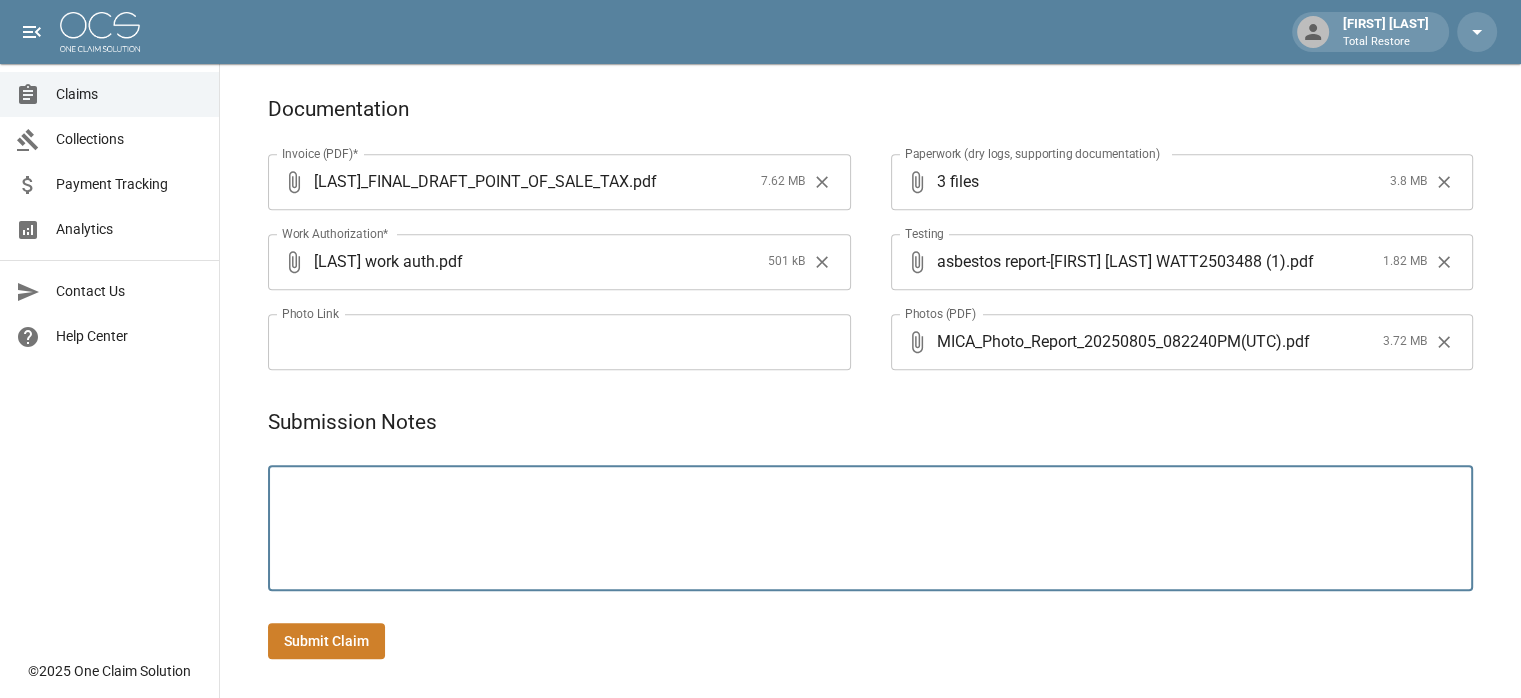 click at bounding box center (870, 528) 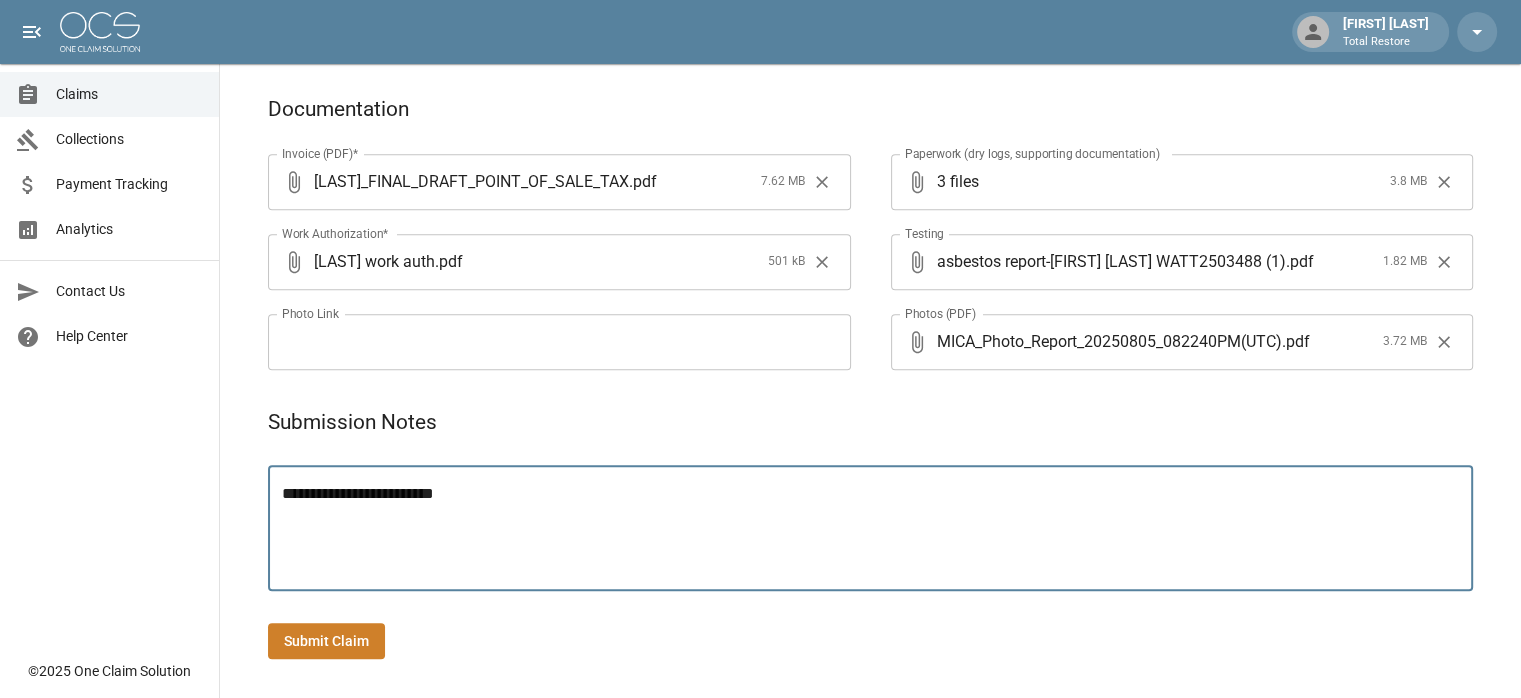 paste on "**********" 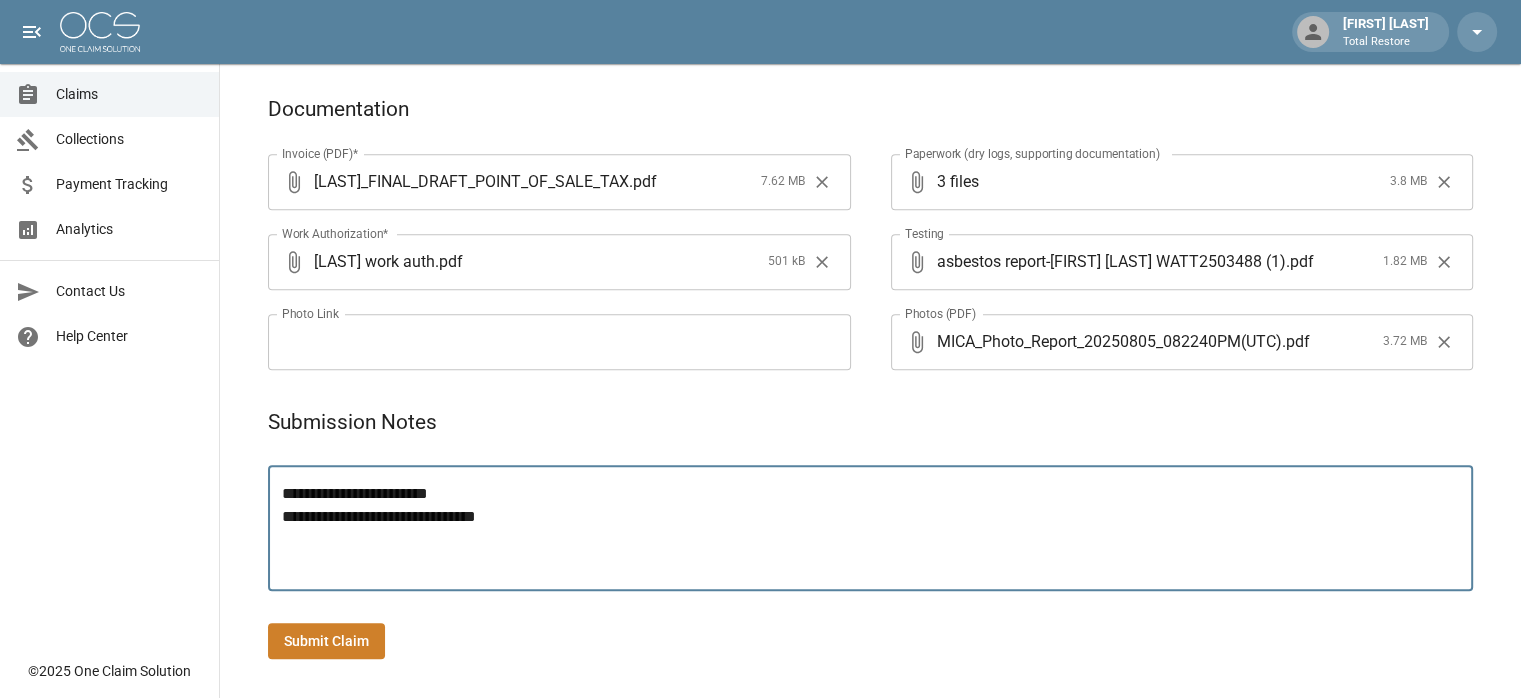 click on "**********" at bounding box center (870, 528) 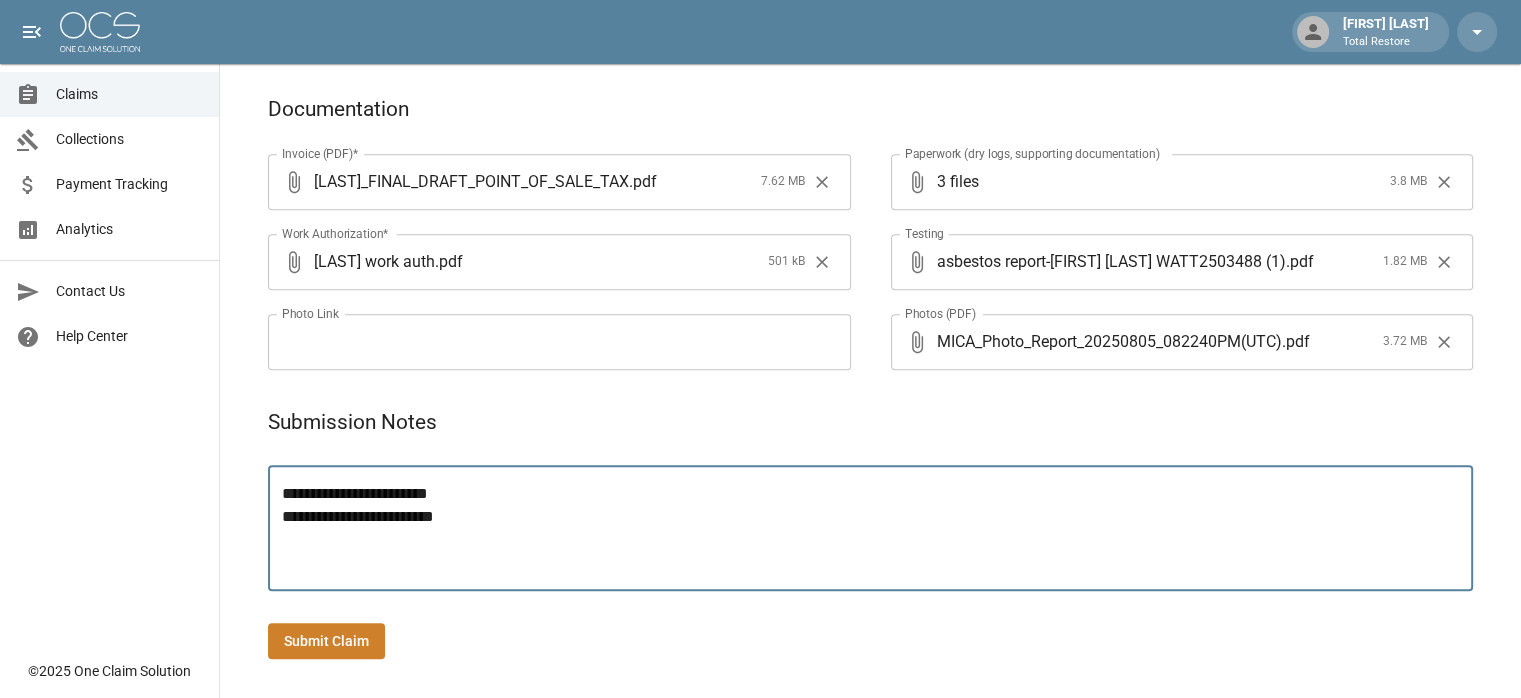 type on "**********" 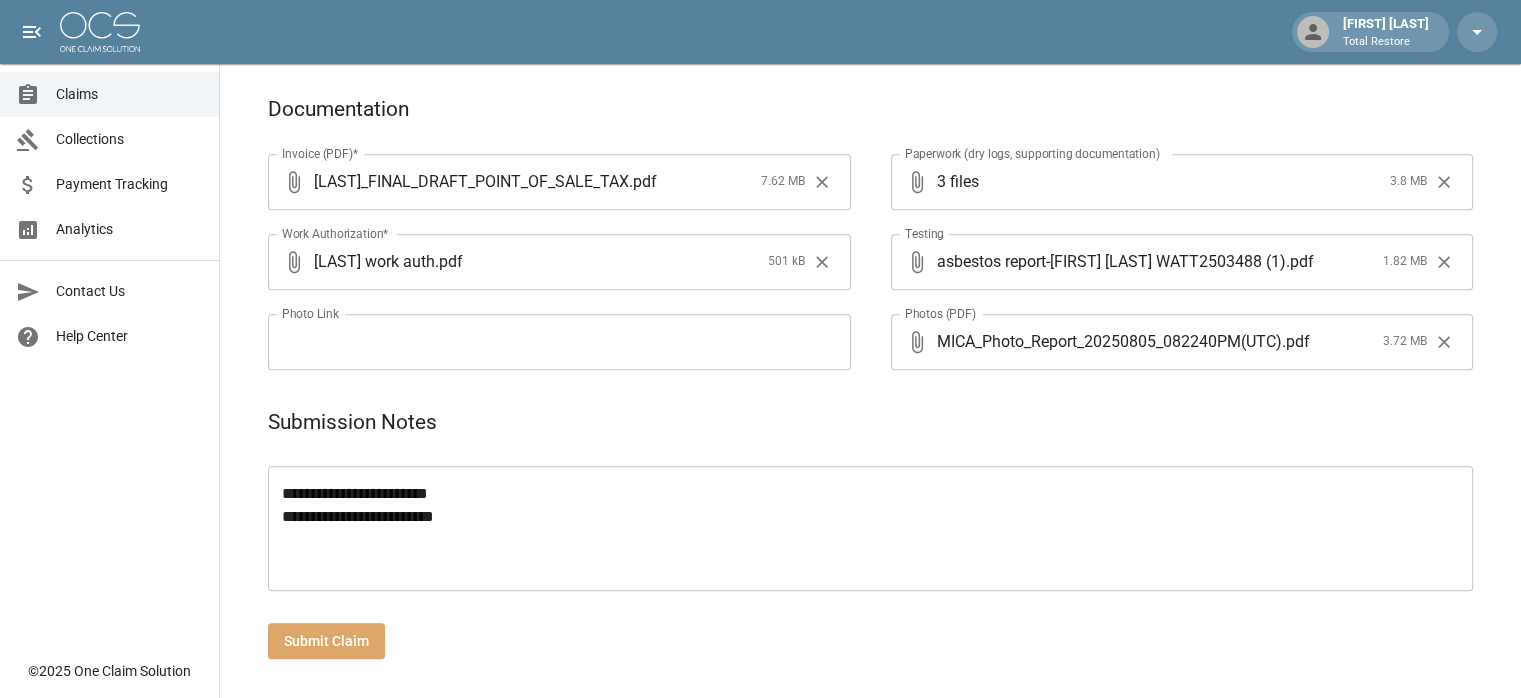click on "Submit Claim" at bounding box center (326, 641) 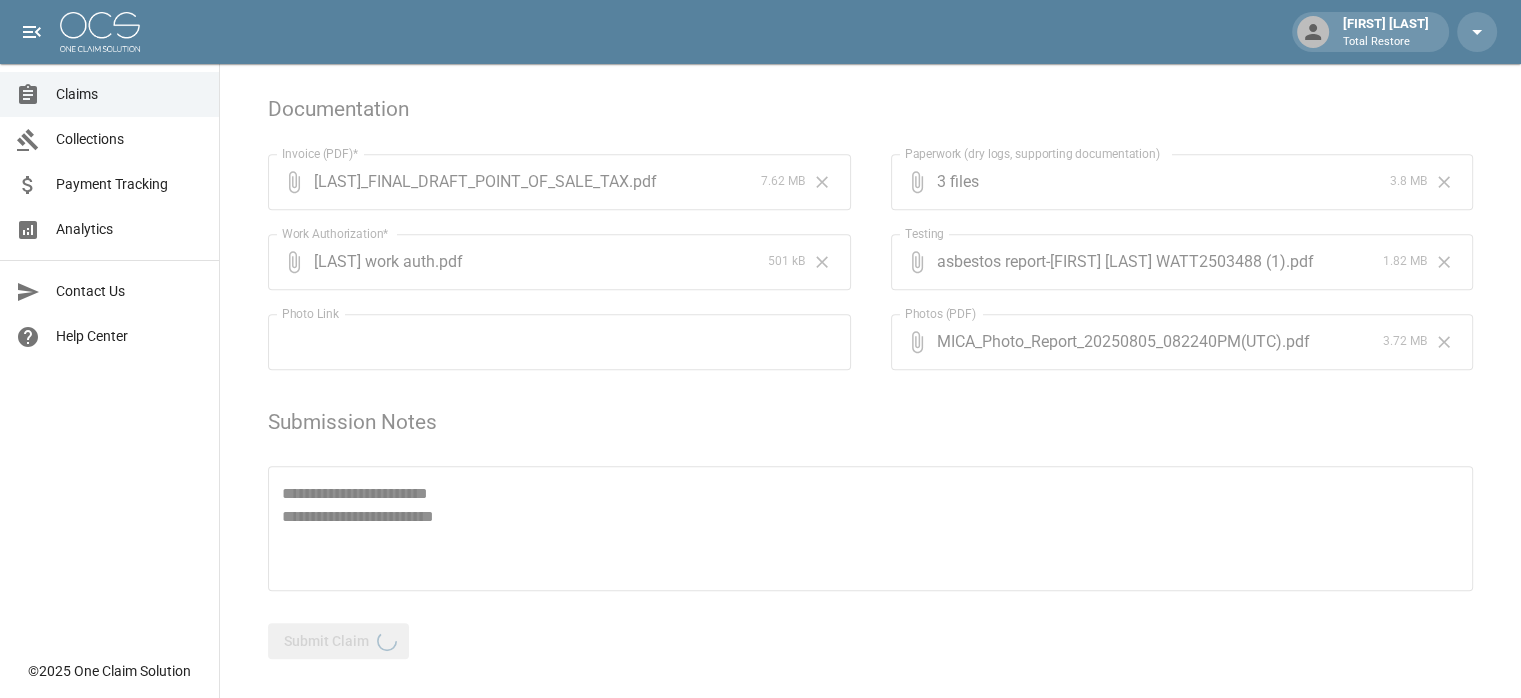 scroll, scrollTop: 0, scrollLeft: 0, axis: both 